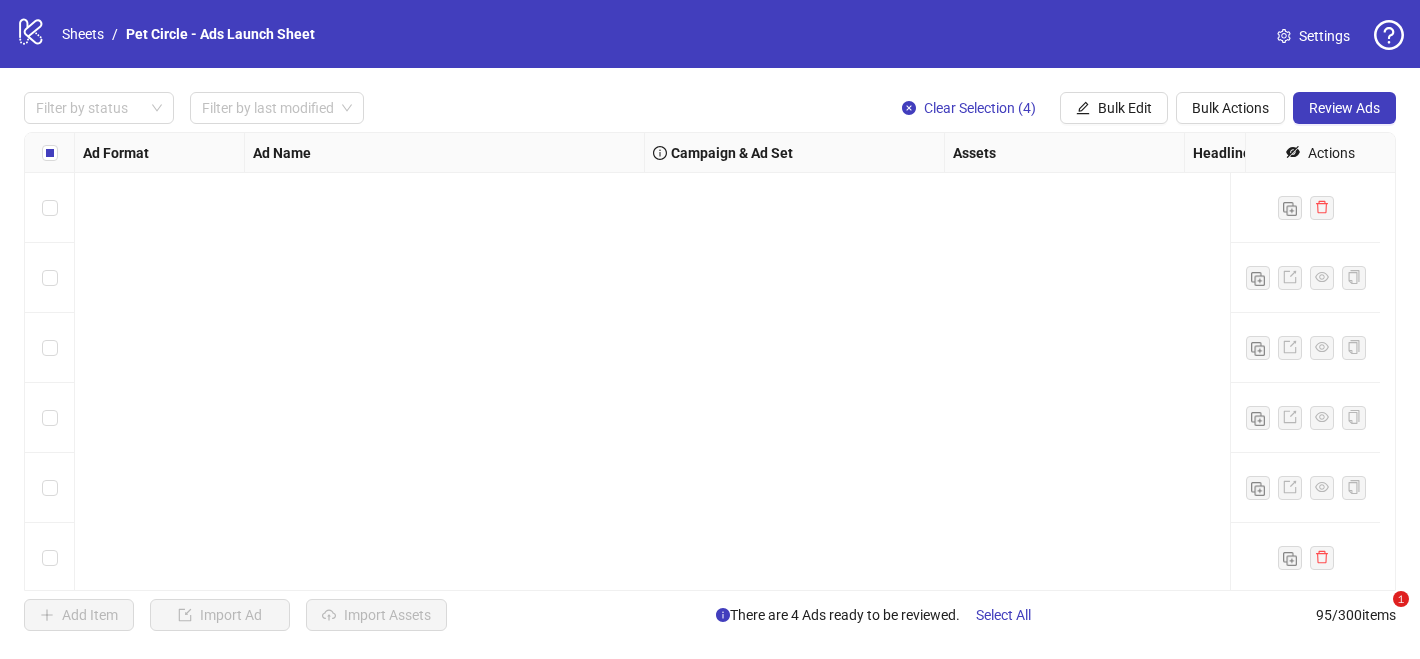 scroll, scrollTop: 0, scrollLeft: 0, axis: both 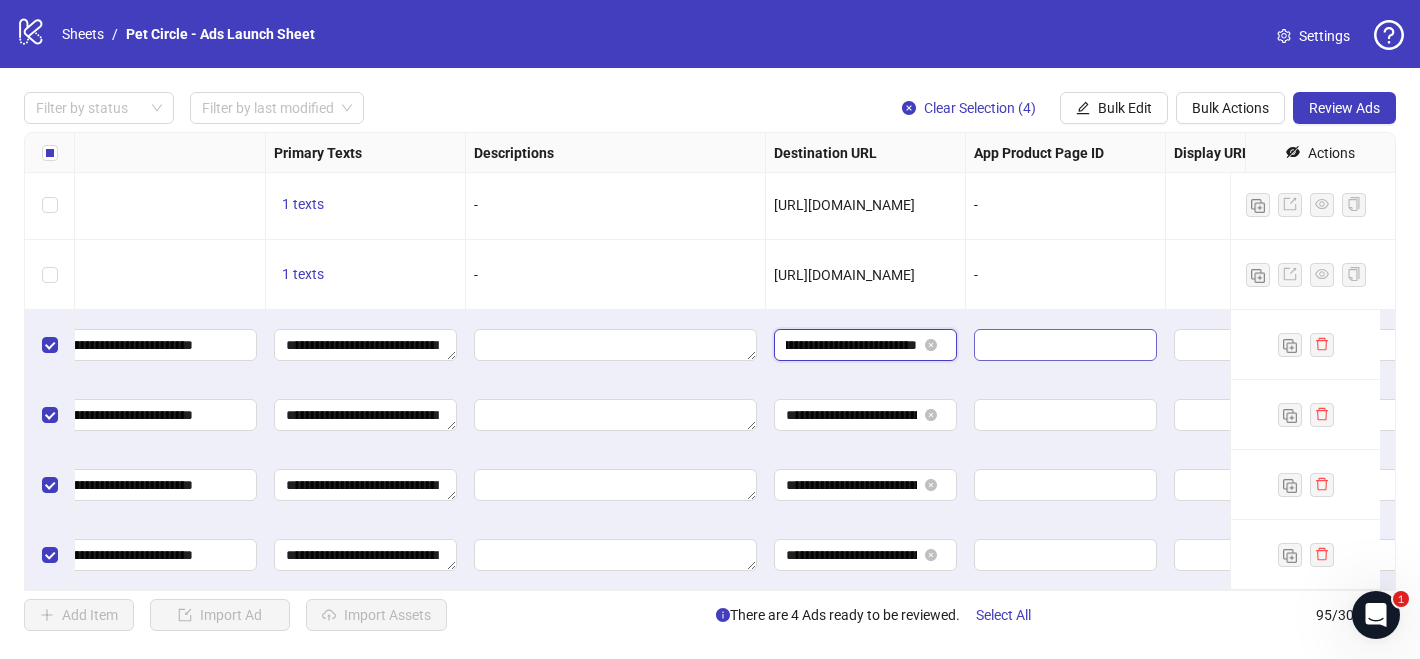 drag, startPoint x: 872, startPoint y: 330, endPoint x: 1109, endPoint y: 340, distance: 237.21088 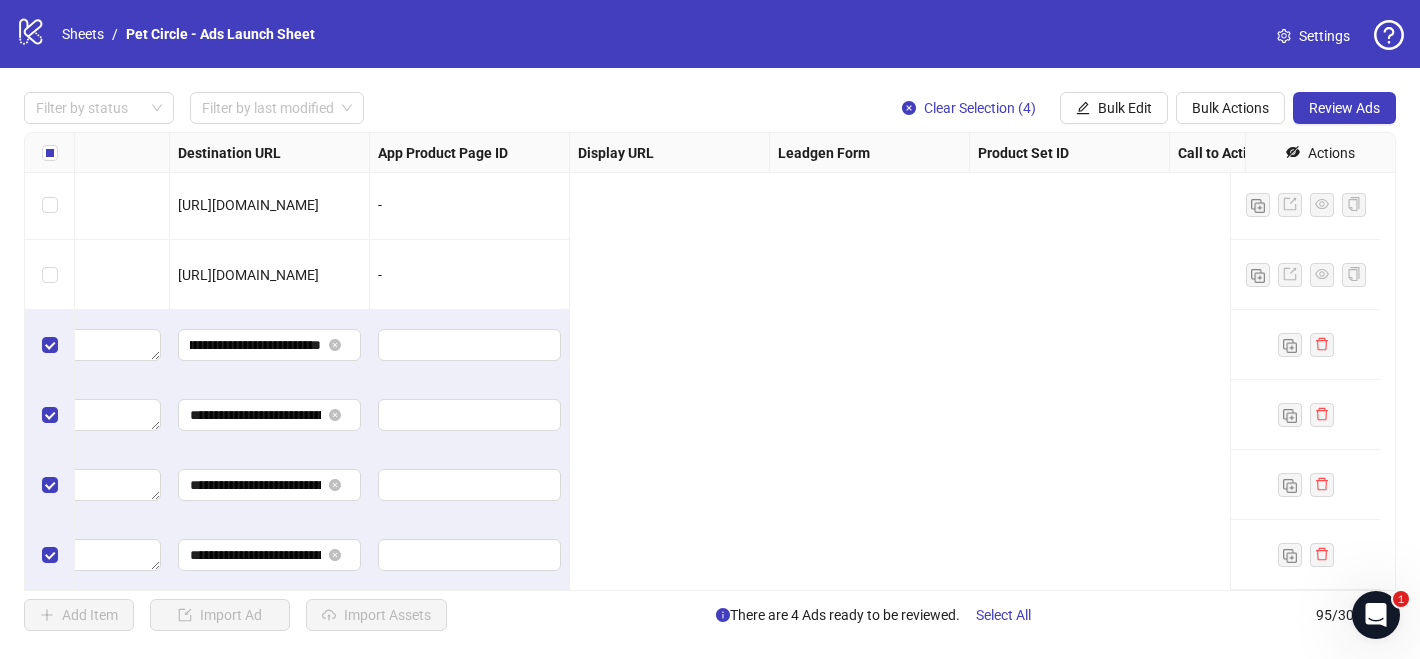 scroll, scrollTop: 6248, scrollLeft: 0, axis: vertical 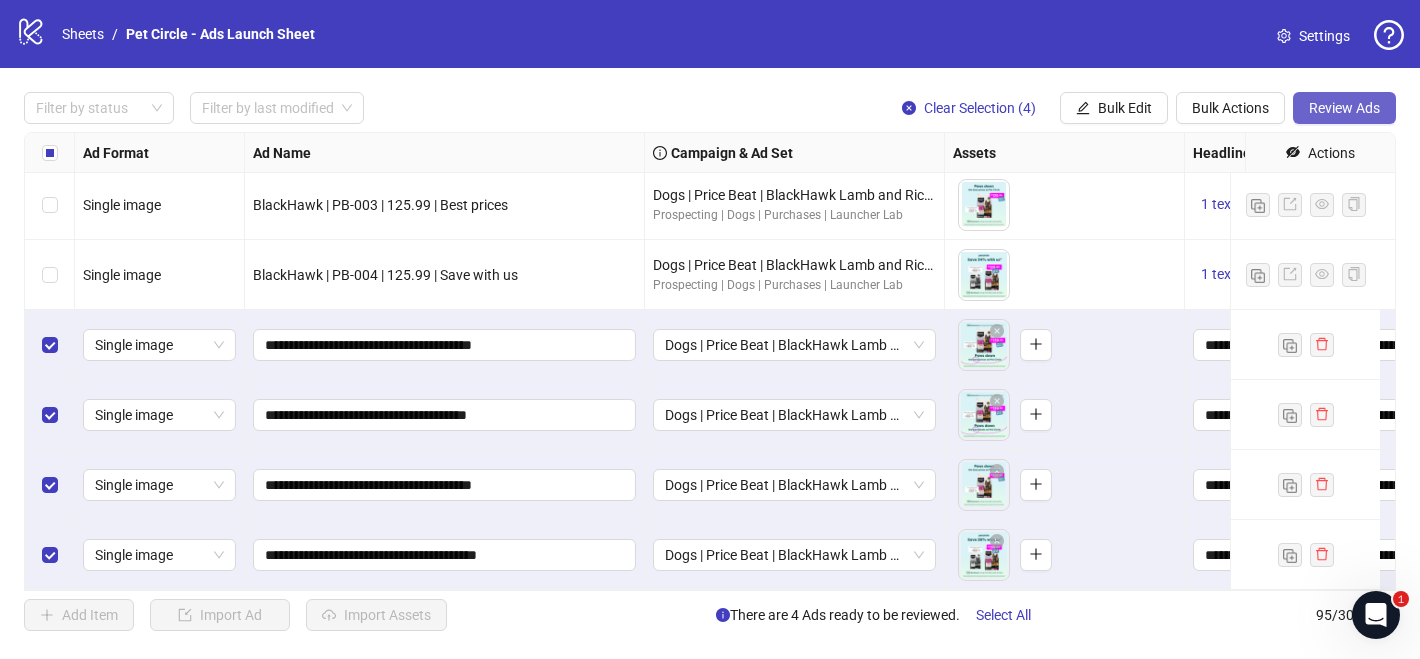 click on "Review Ads" at bounding box center (1344, 108) 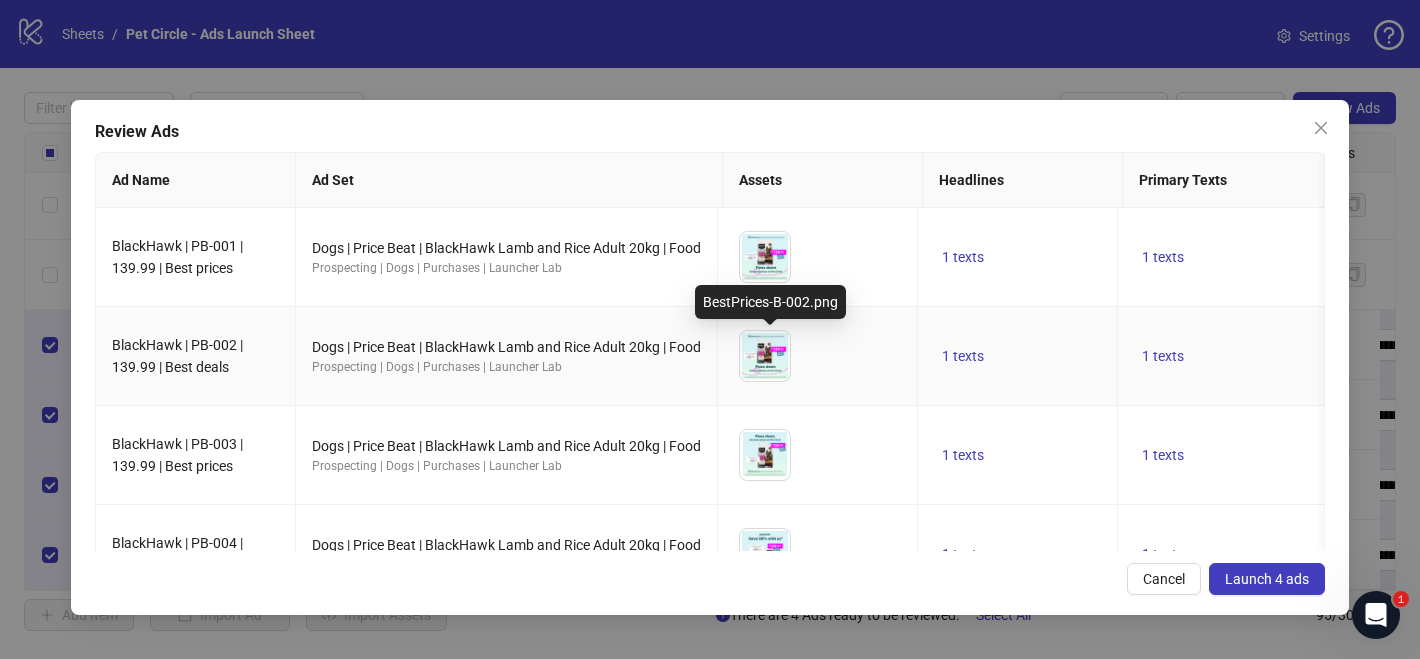 click at bounding box center [765, 356] 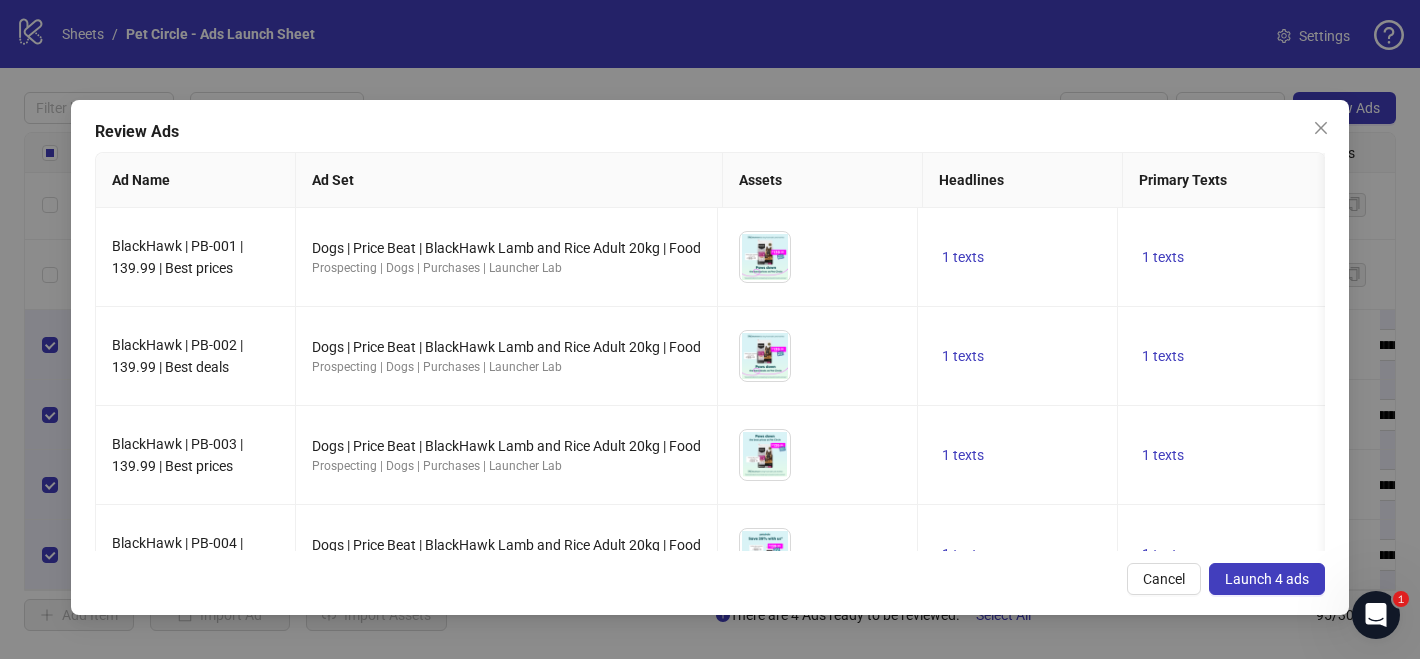 scroll, scrollTop: 0, scrollLeft: 619, axis: horizontal 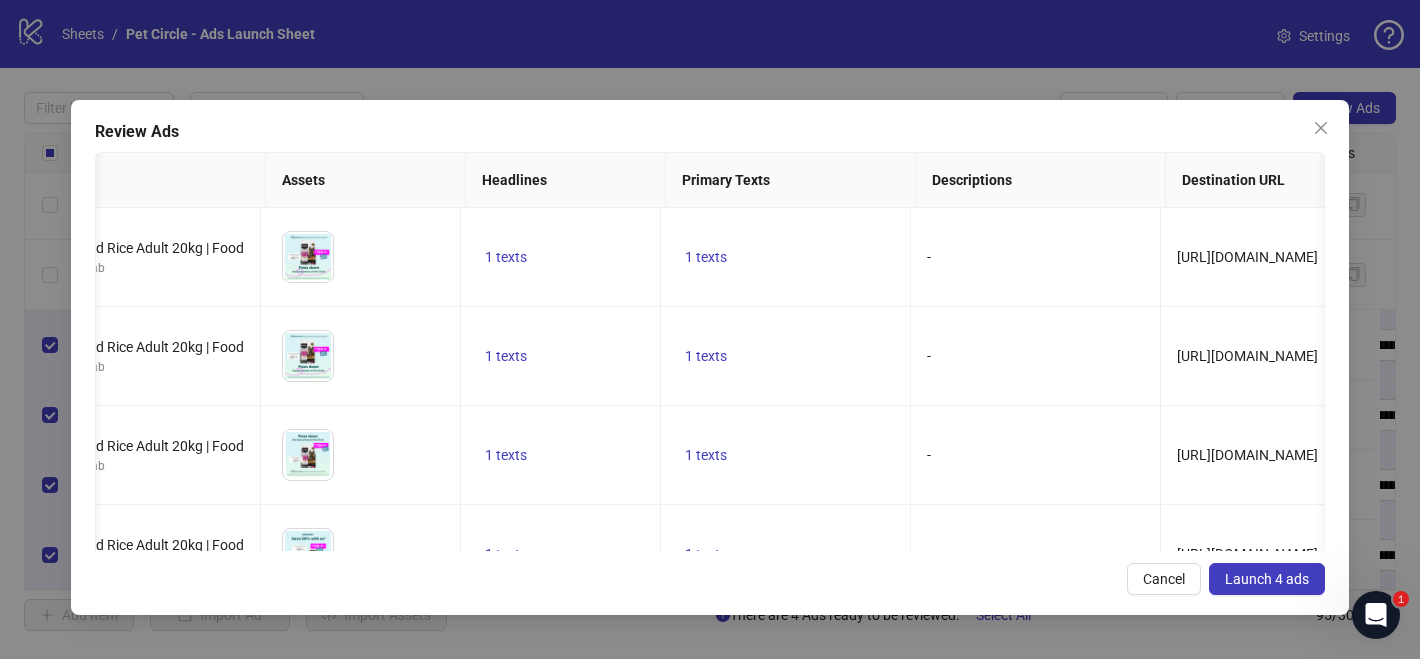 click on "Launch 4 ads" at bounding box center (1267, 579) 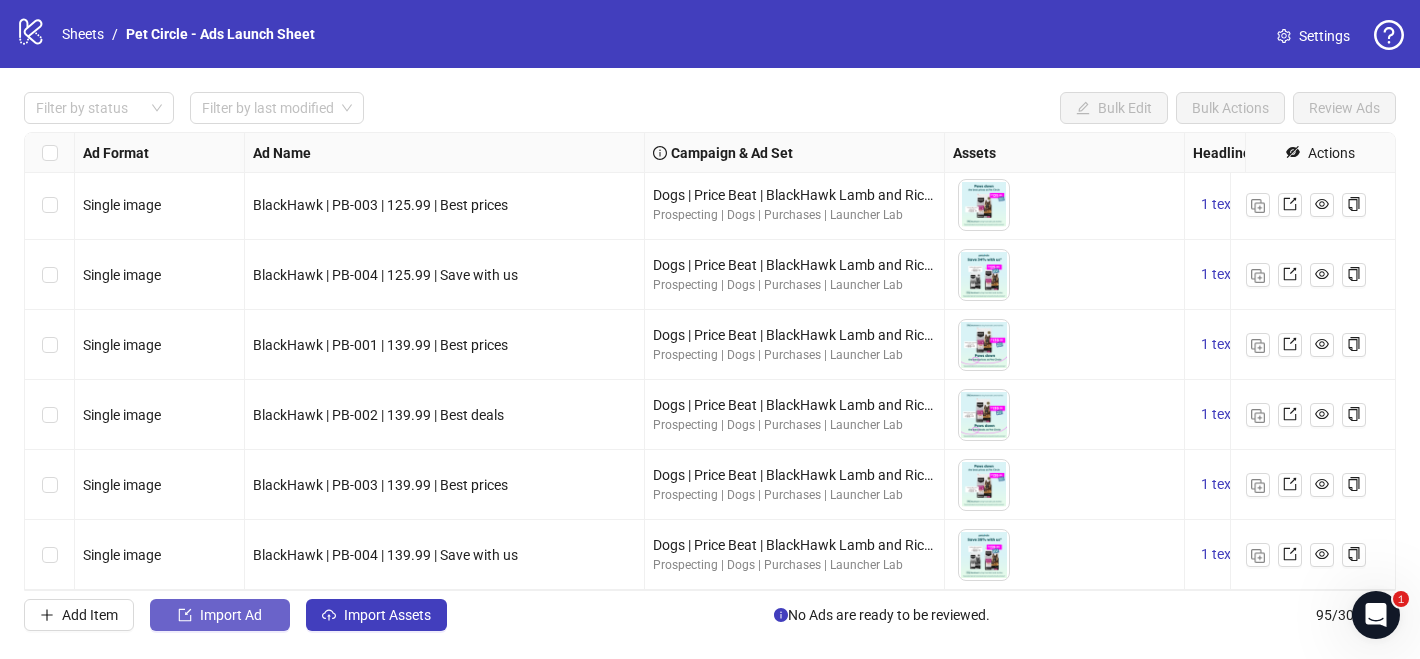 click on "Import Ad" at bounding box center [231, 615] 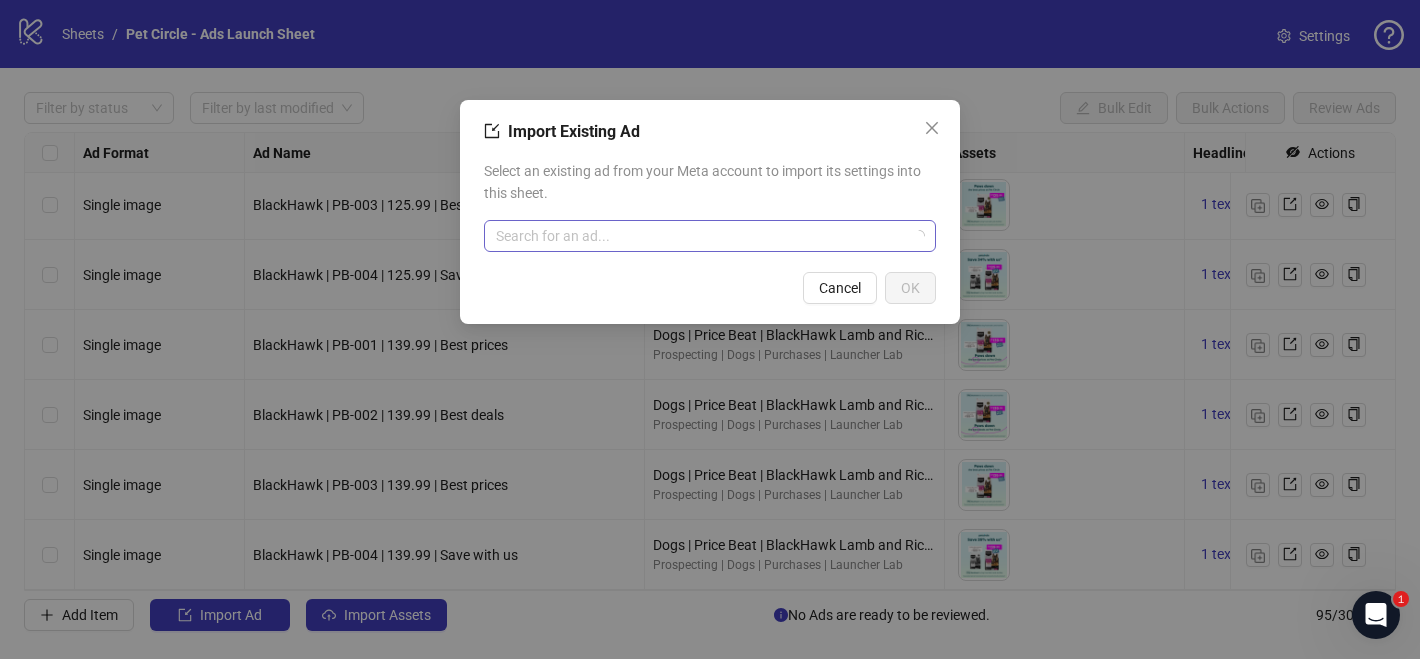 click at bounding box center [701, 236] 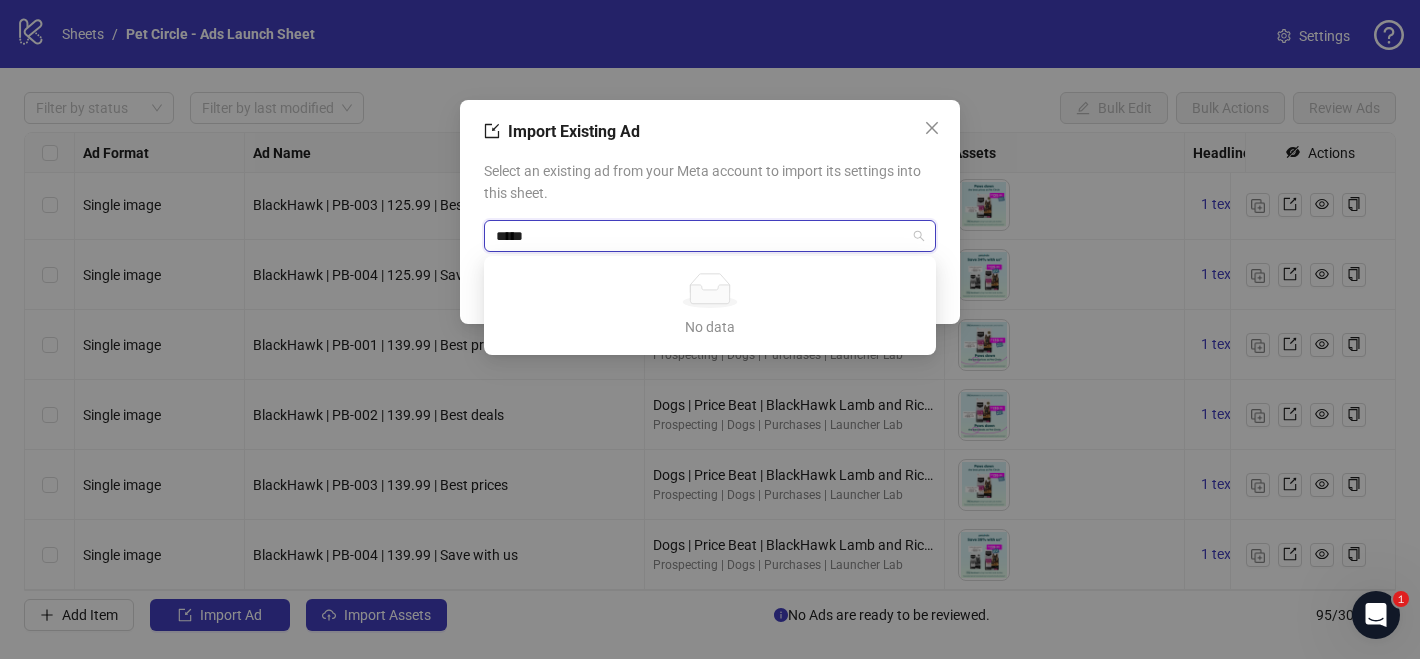 type on "******" 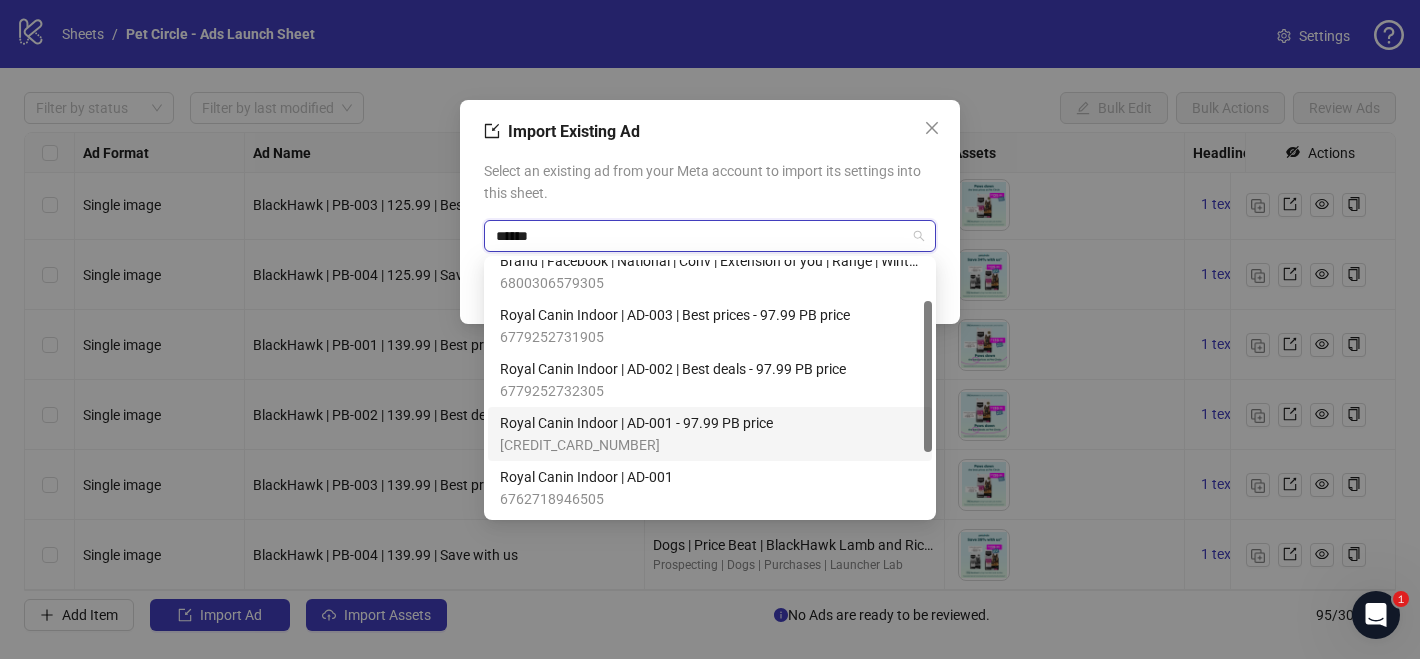 scroll, scrollTop: 69, scrollLeft: 0, axis: vertical 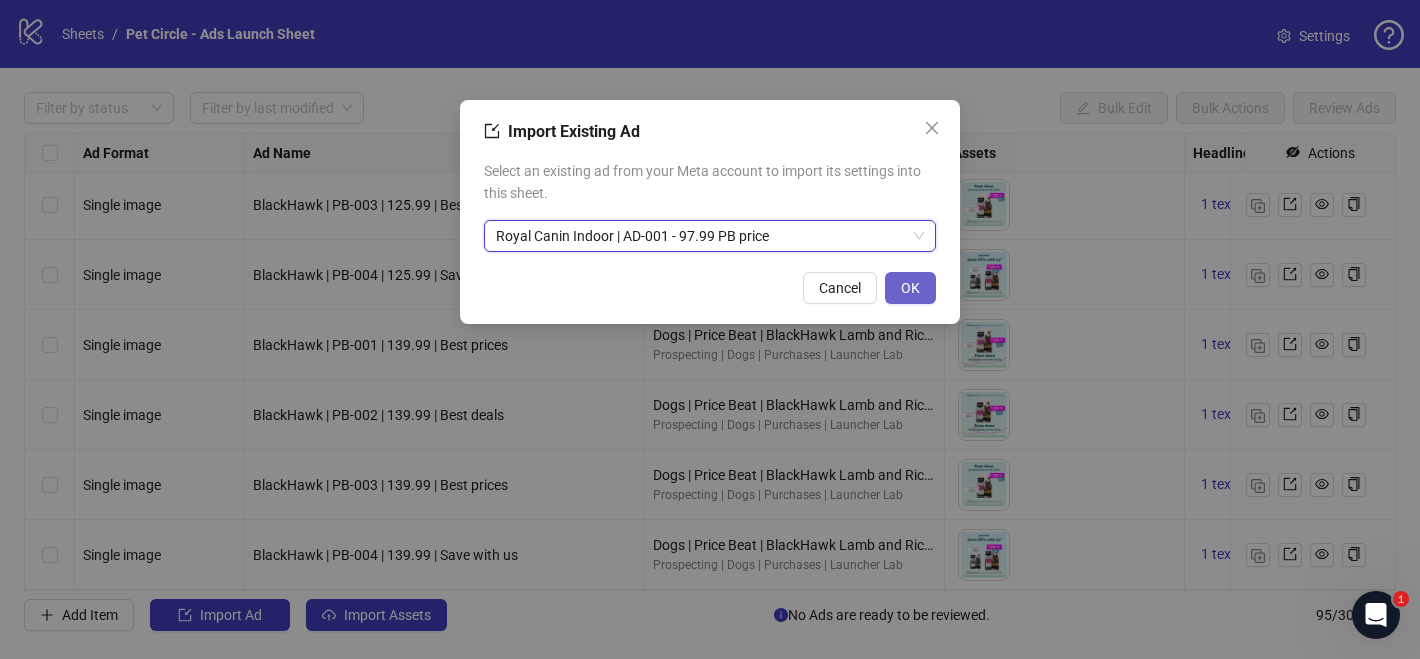 click on "OK" at bounding box center (910, 288) 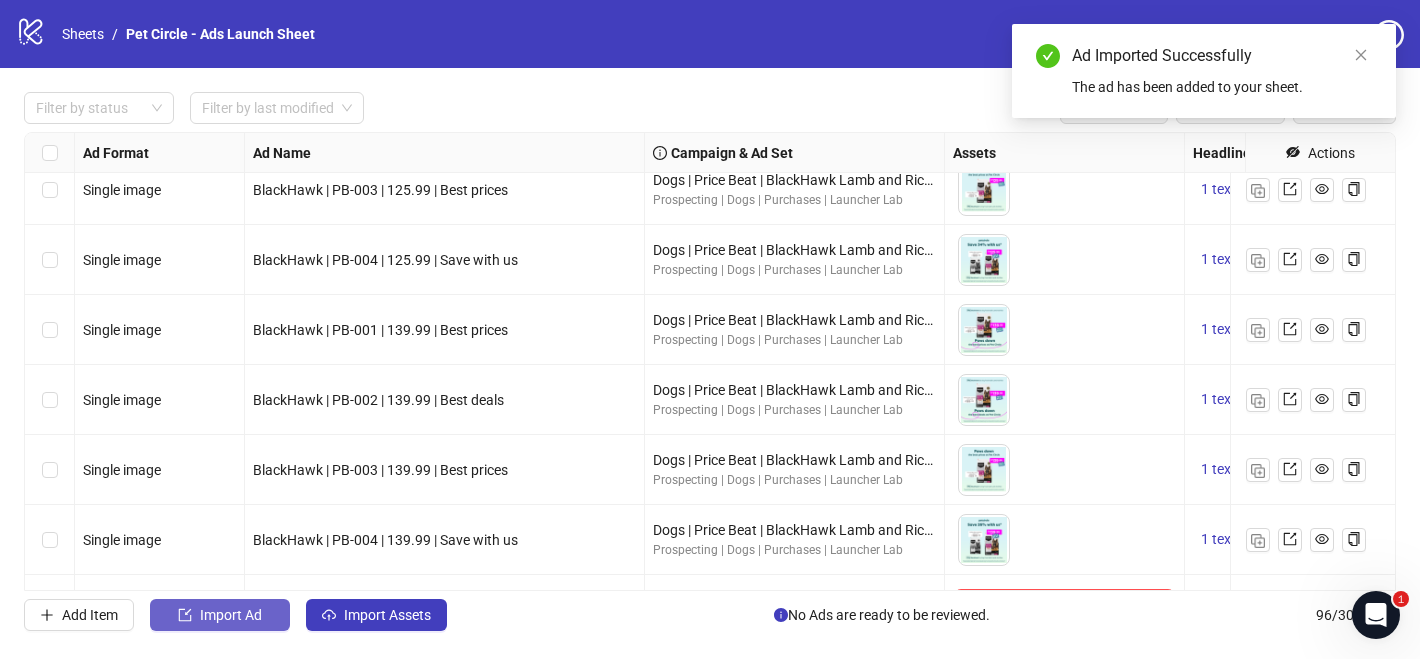 click on "Import Ad" at bounding box center (231, 615) 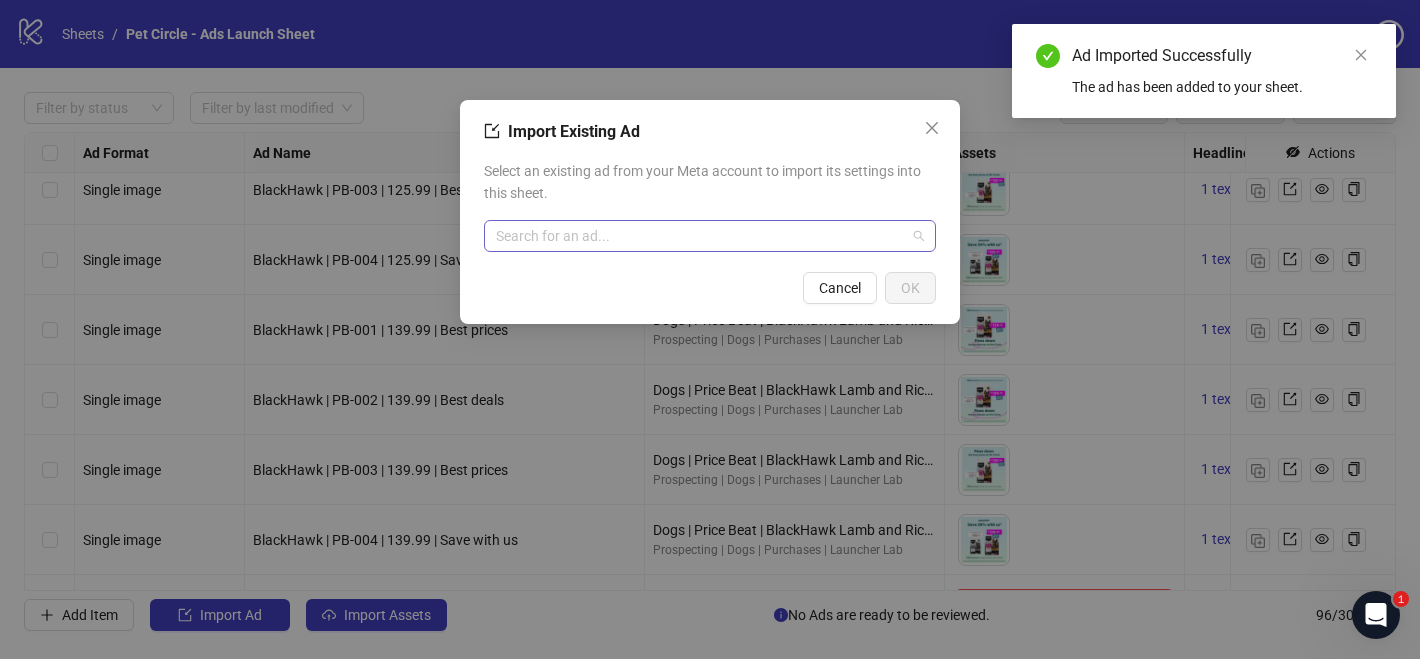 click at bounding box center [701, 236] 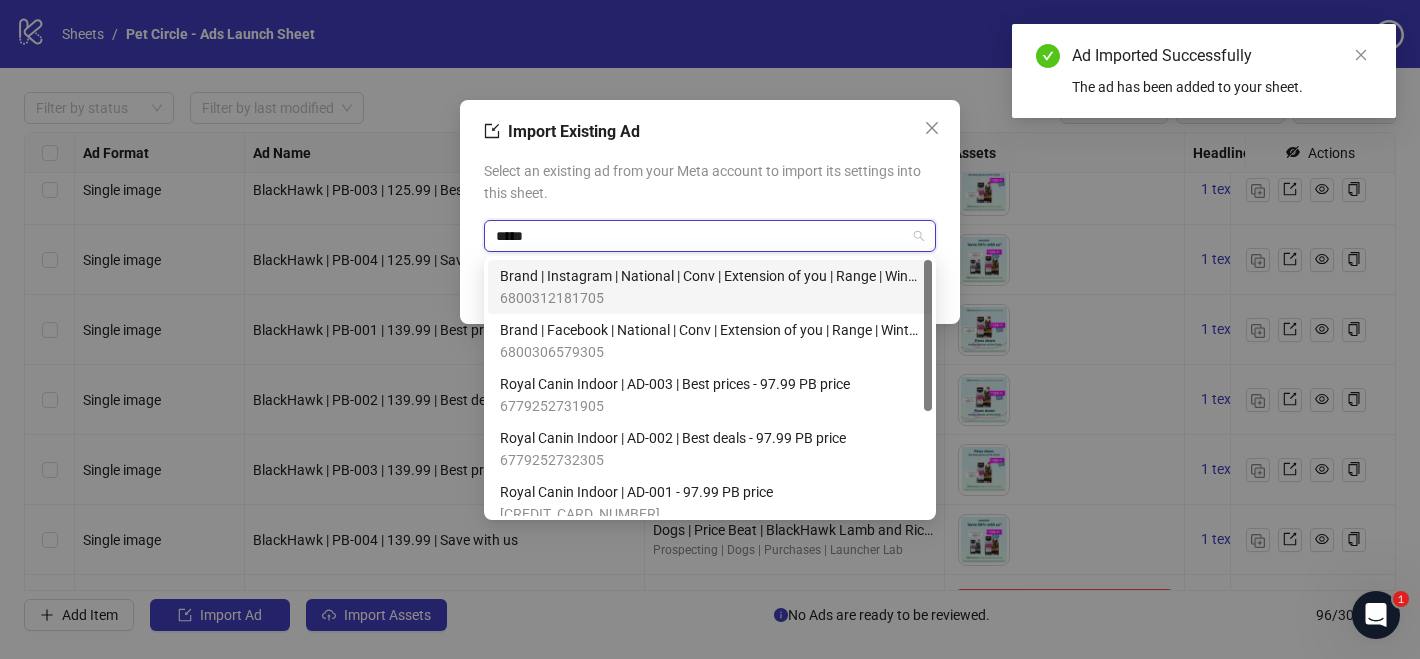 type on "******" 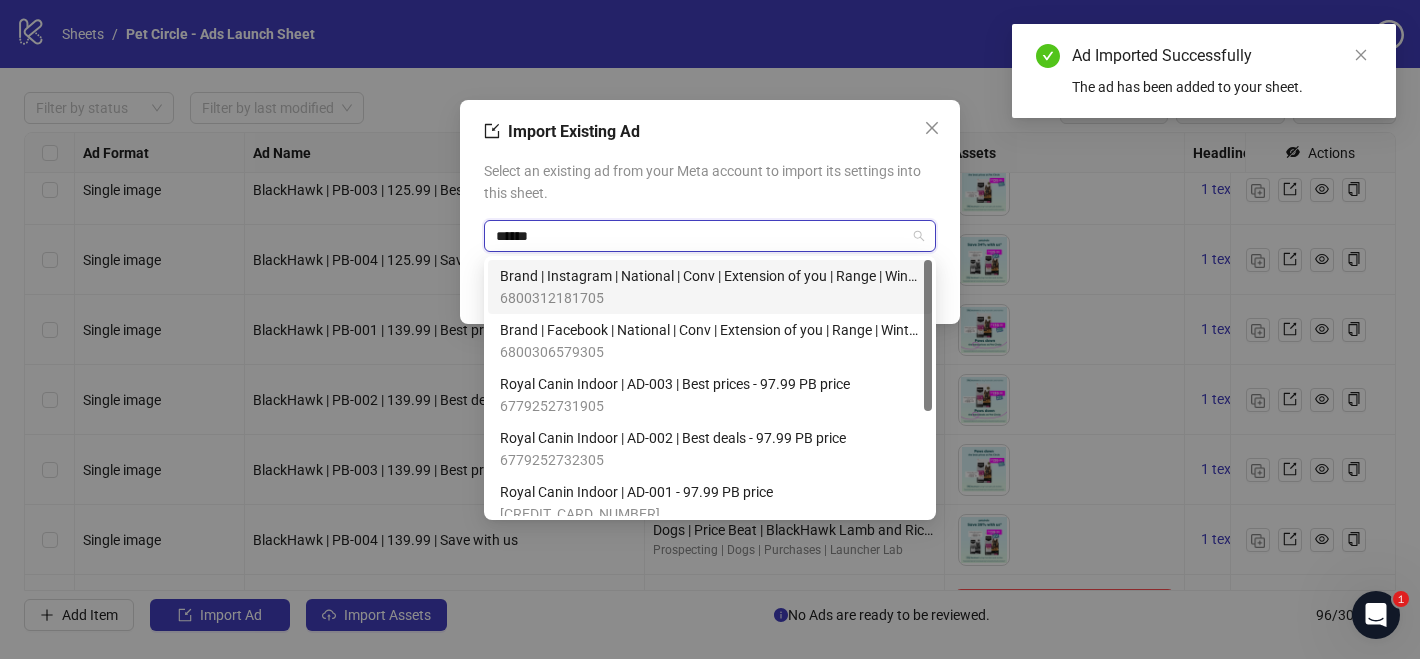 click on "******" at bounding box center (701, 236) 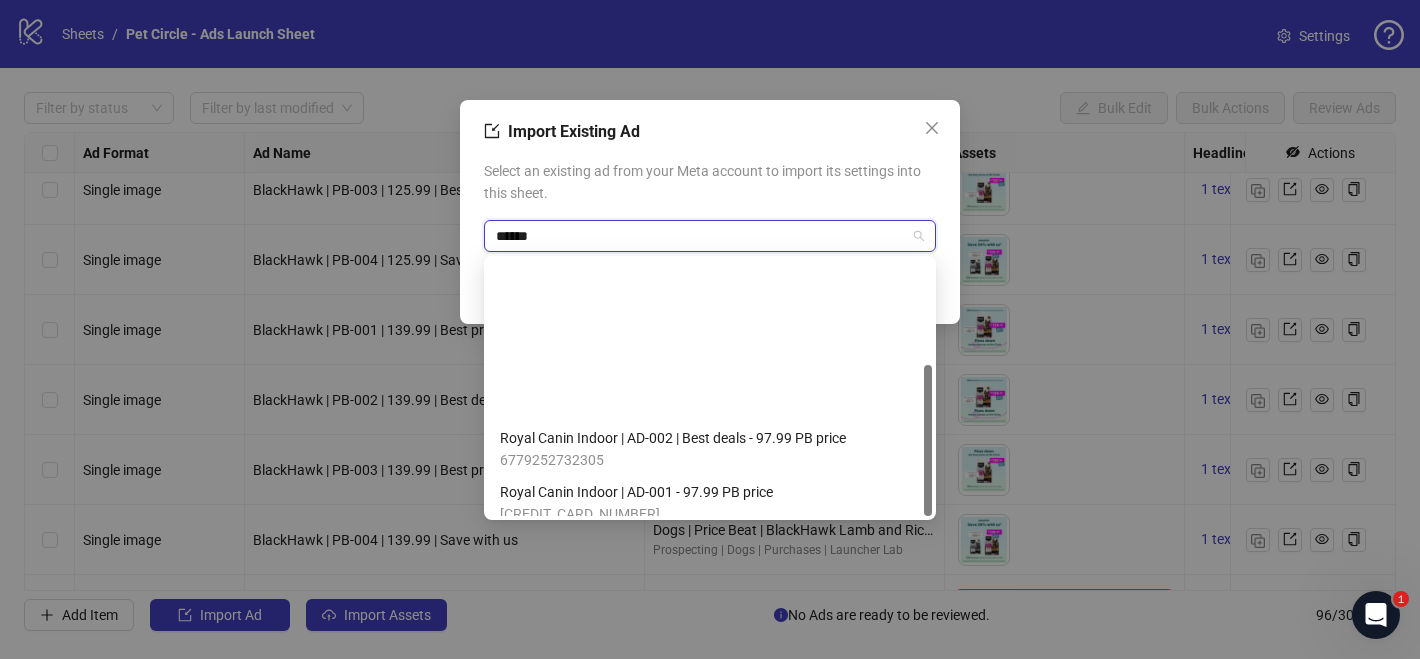 scroll, scrollTop: 176, scrollLeft: 0, axis: vertical 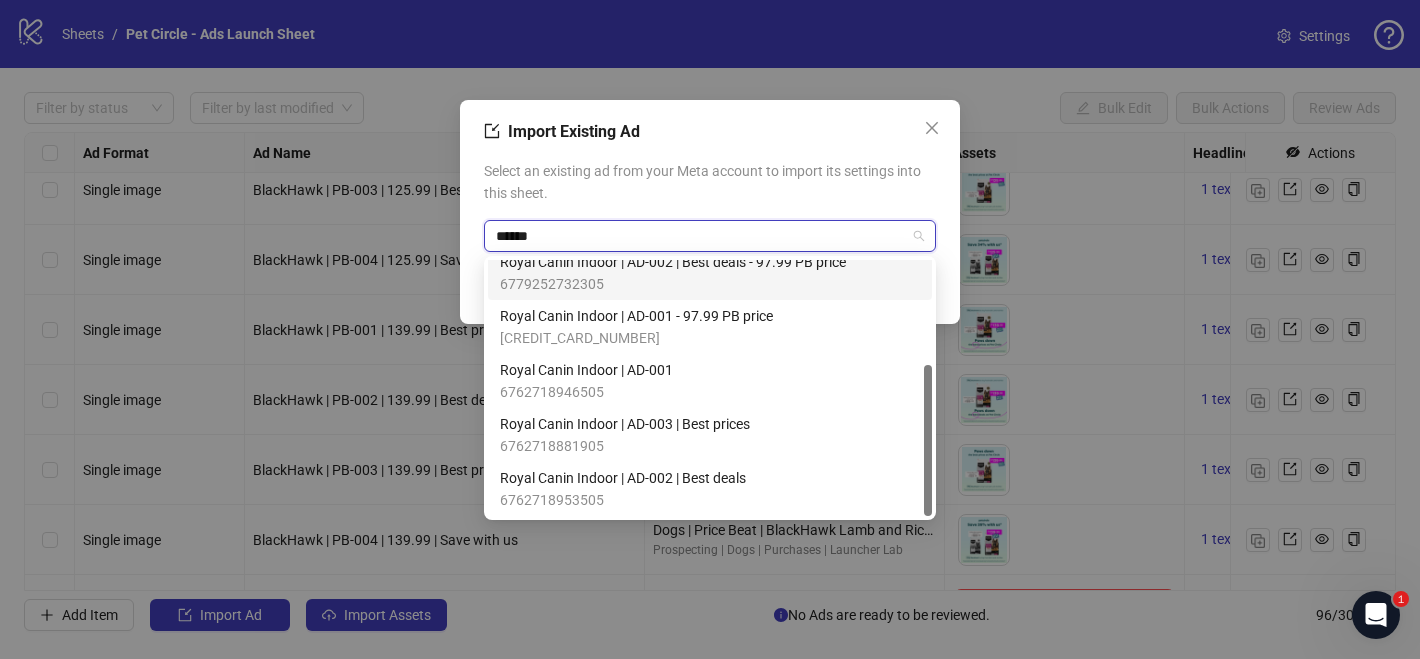 click on "6779252732305" at bounding box center (673, 284) 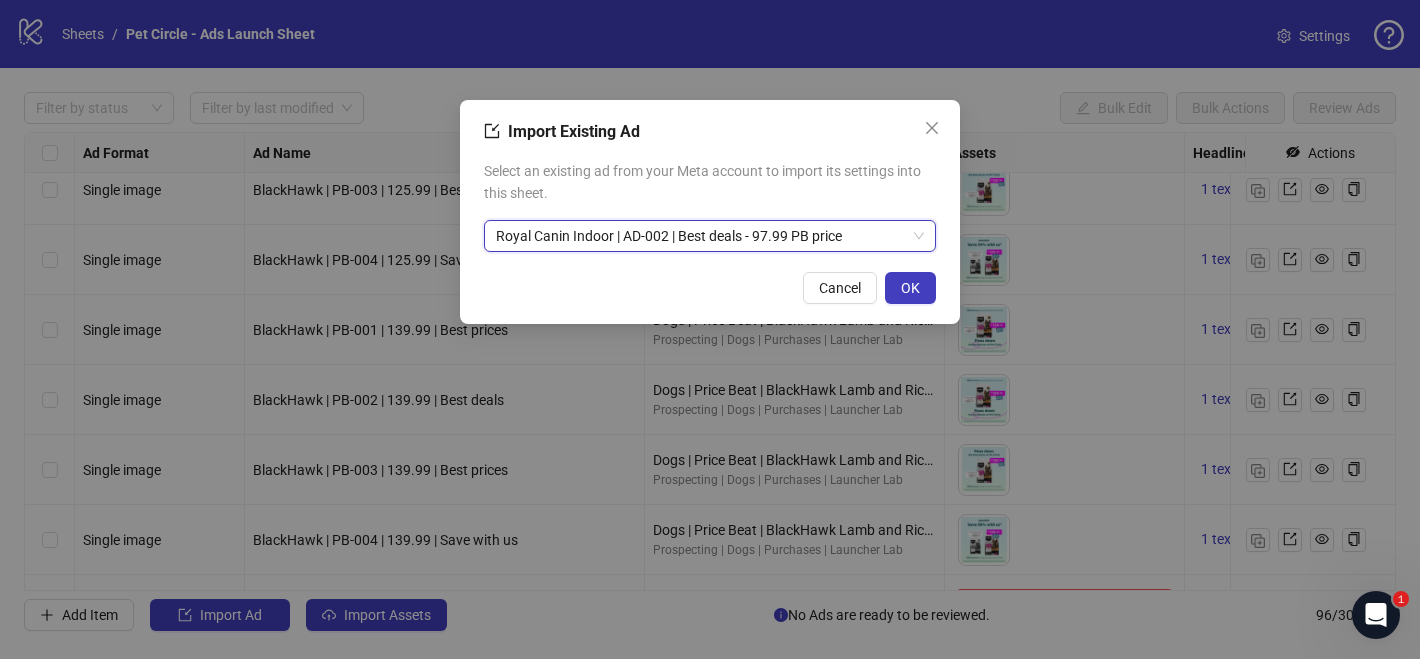 click on "Import Existing Ad Select an existing ad from your Meta account to import its settings into this sheet. Royal Canin Indoor | AD-002 | Best deals - 97.99 PB price Royal Canin Indoor | AD-002 | Best deals - 97.99 PB price Cancel OK" at bounding box center [710, 212] 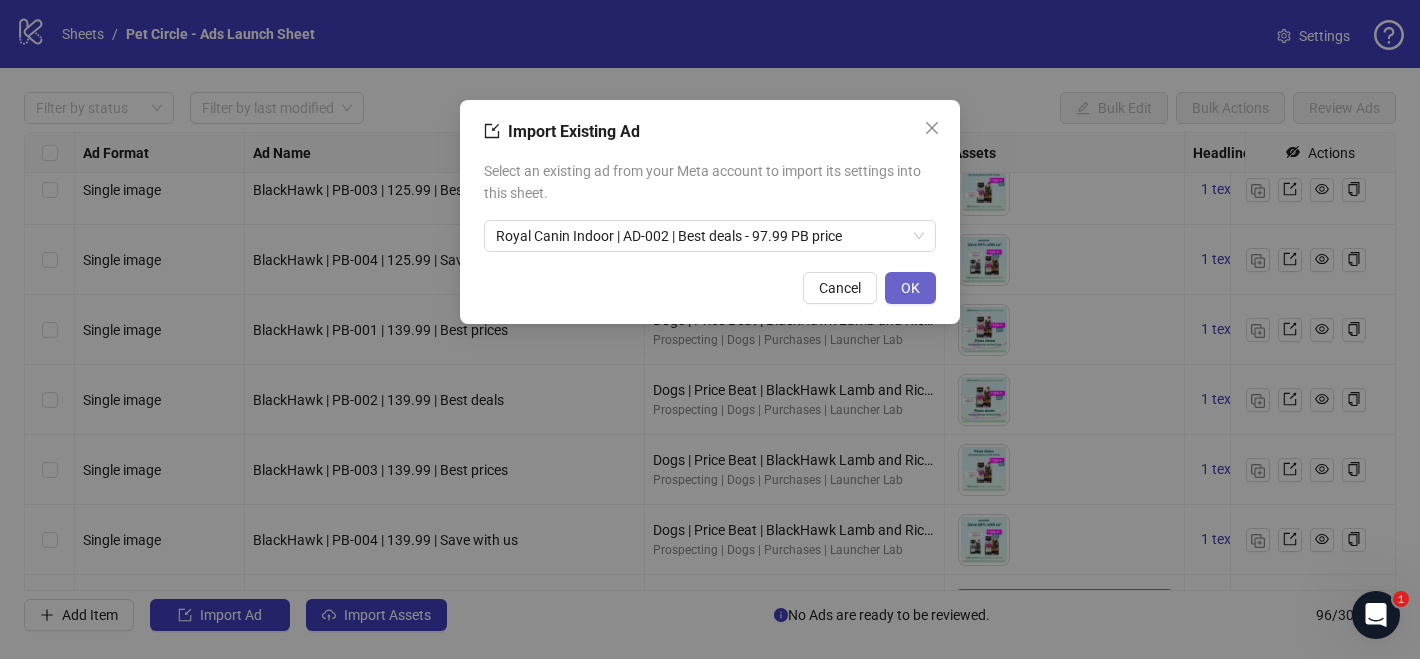 click on "OK" at bounding box center (910, 288) 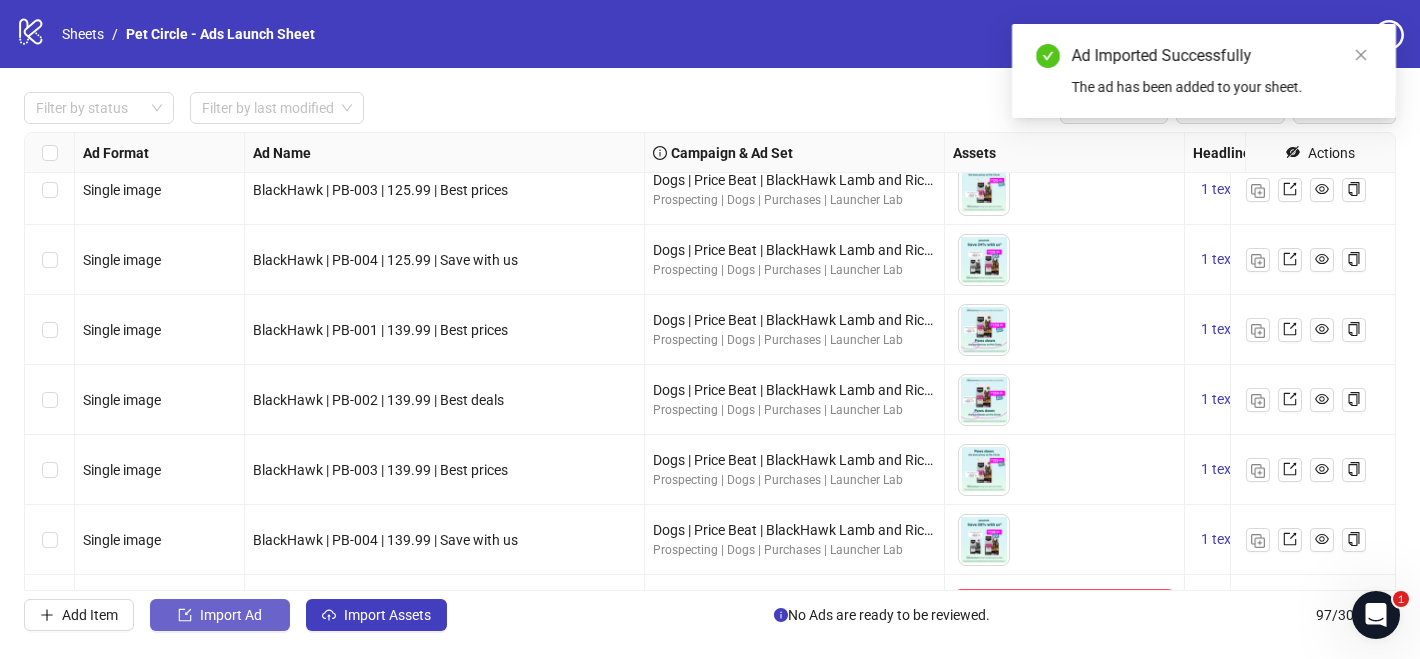 click on "Import Ad" at bounding box center [231, 615] 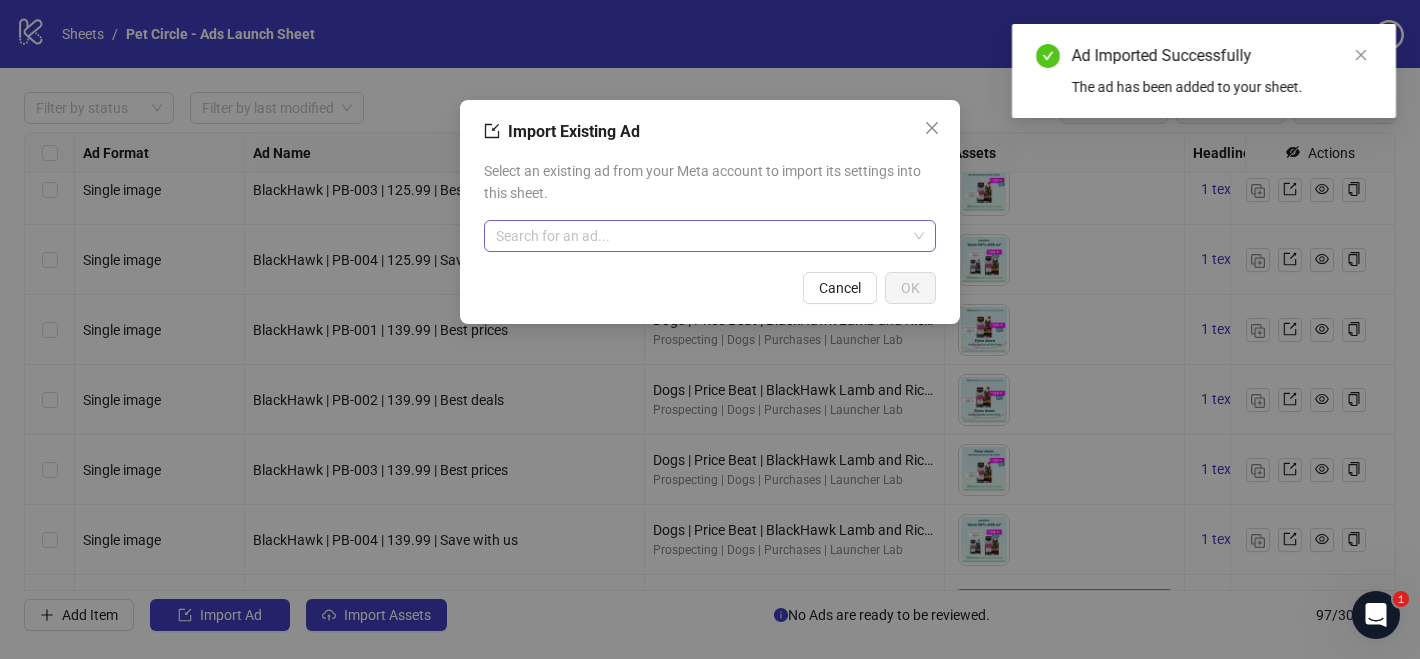 click at bounding box center [701, 236] 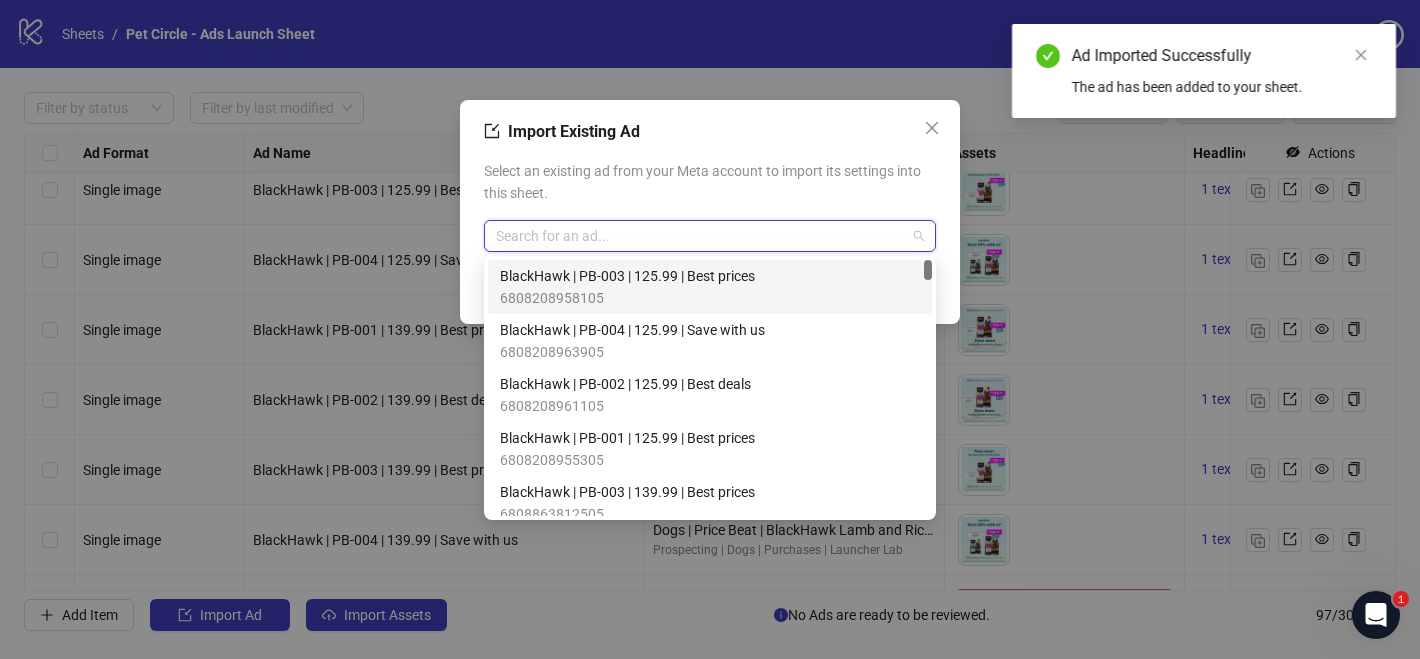 paste on "******" 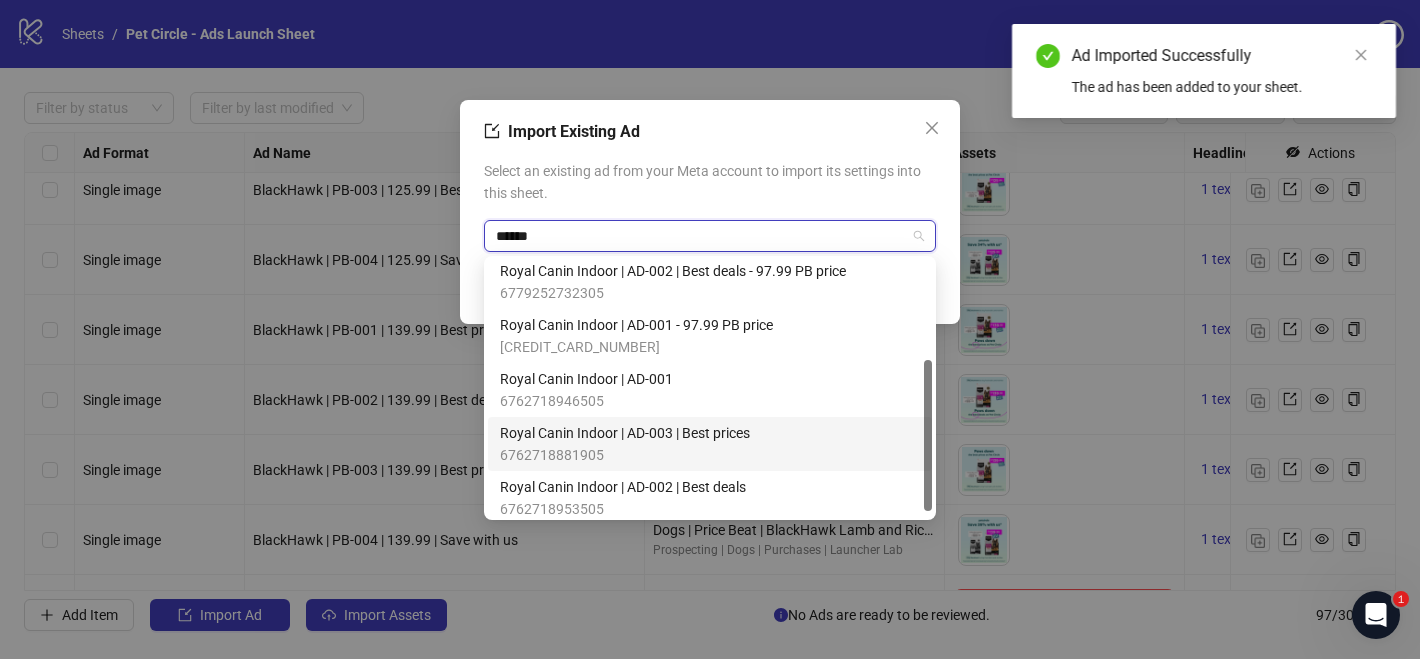 scroll, scrollTop: 17, scrollLeft: 0, axis: vertical 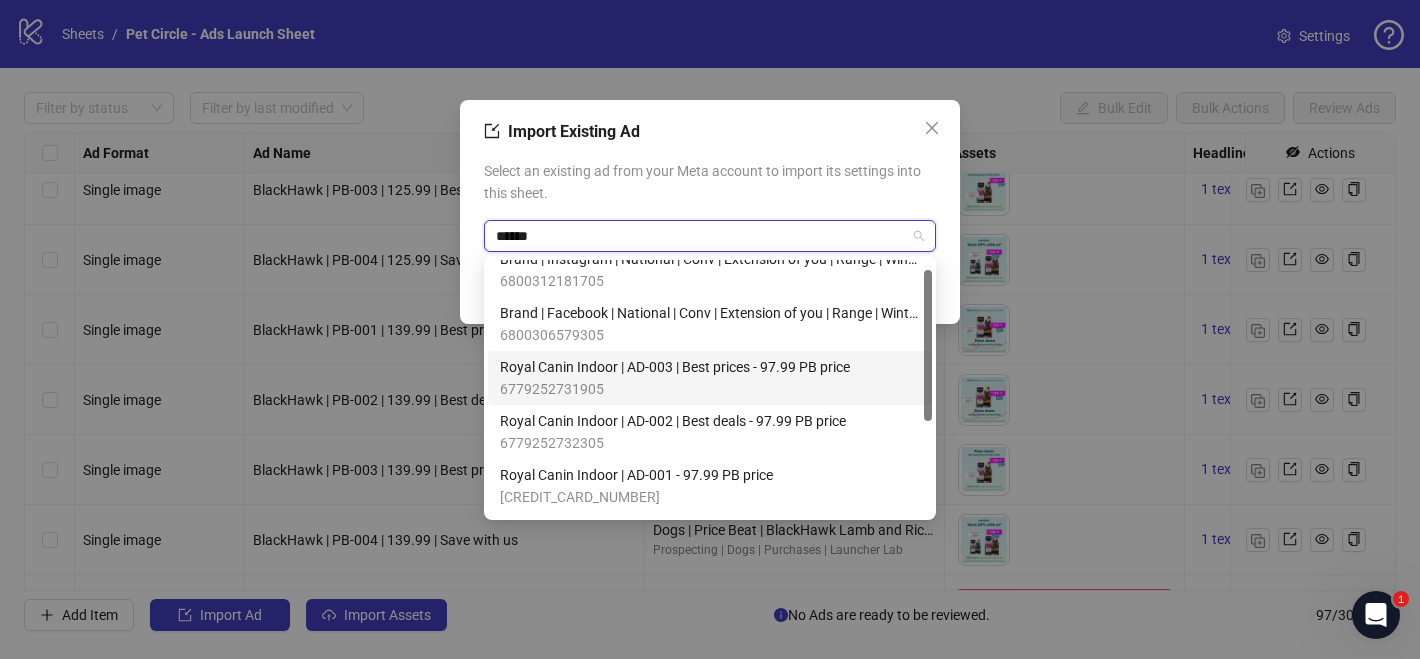 click on "Royal Canin Indoor | AD-003 | Best prices - 97.99 PB price" at bounding box center [675, 367] 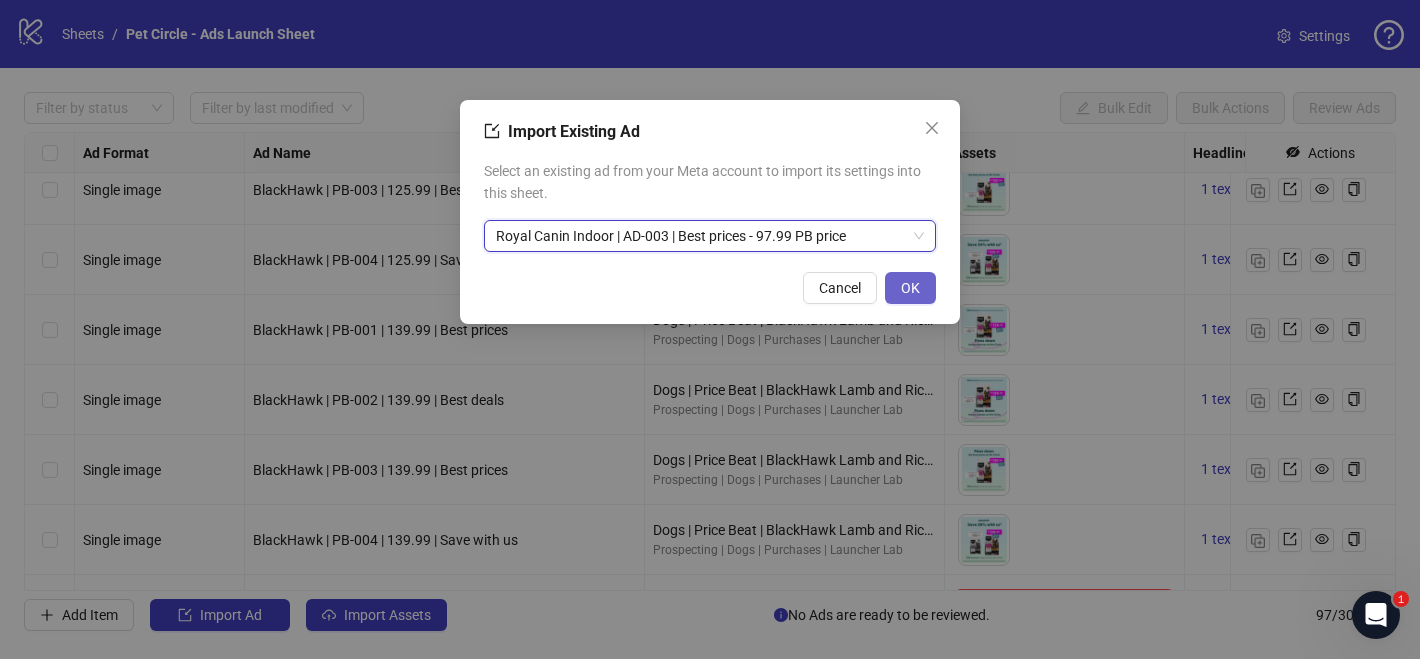 click on "OK" at bounding box center (910, 288) 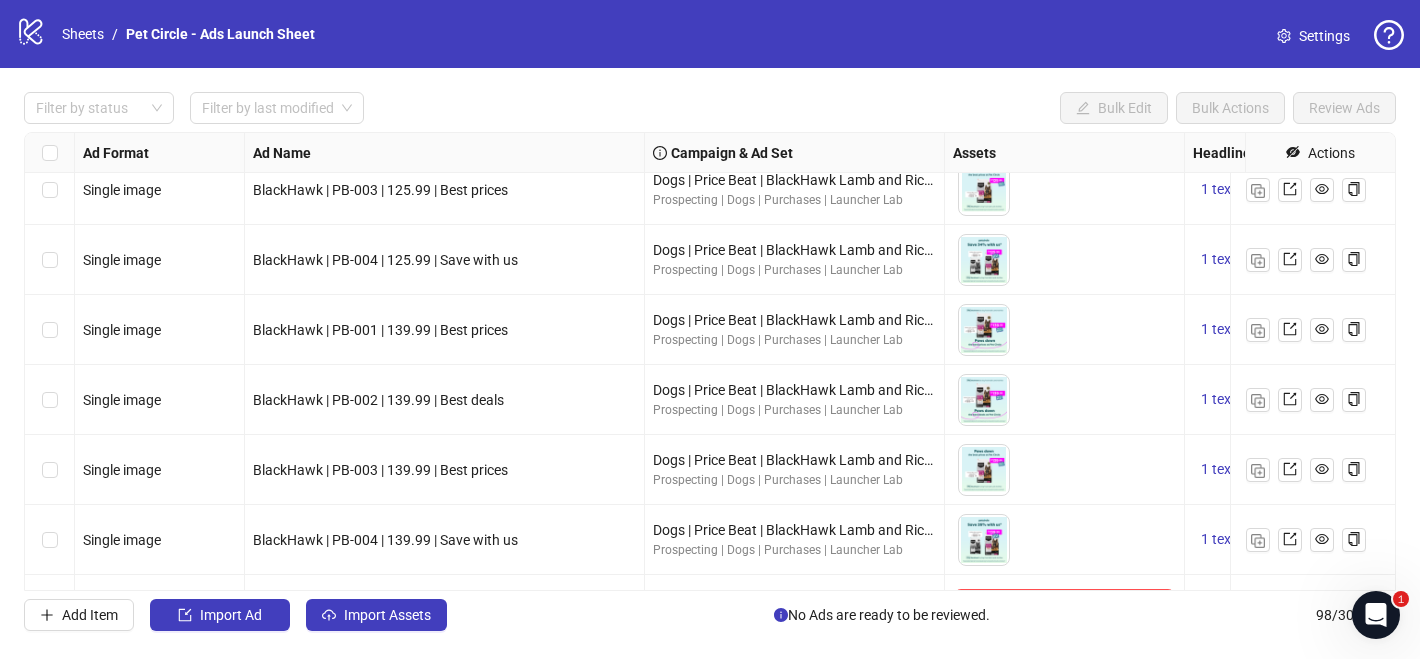 scroll, scrollTop: 6458, scrollLeft: 0, axis: vertical 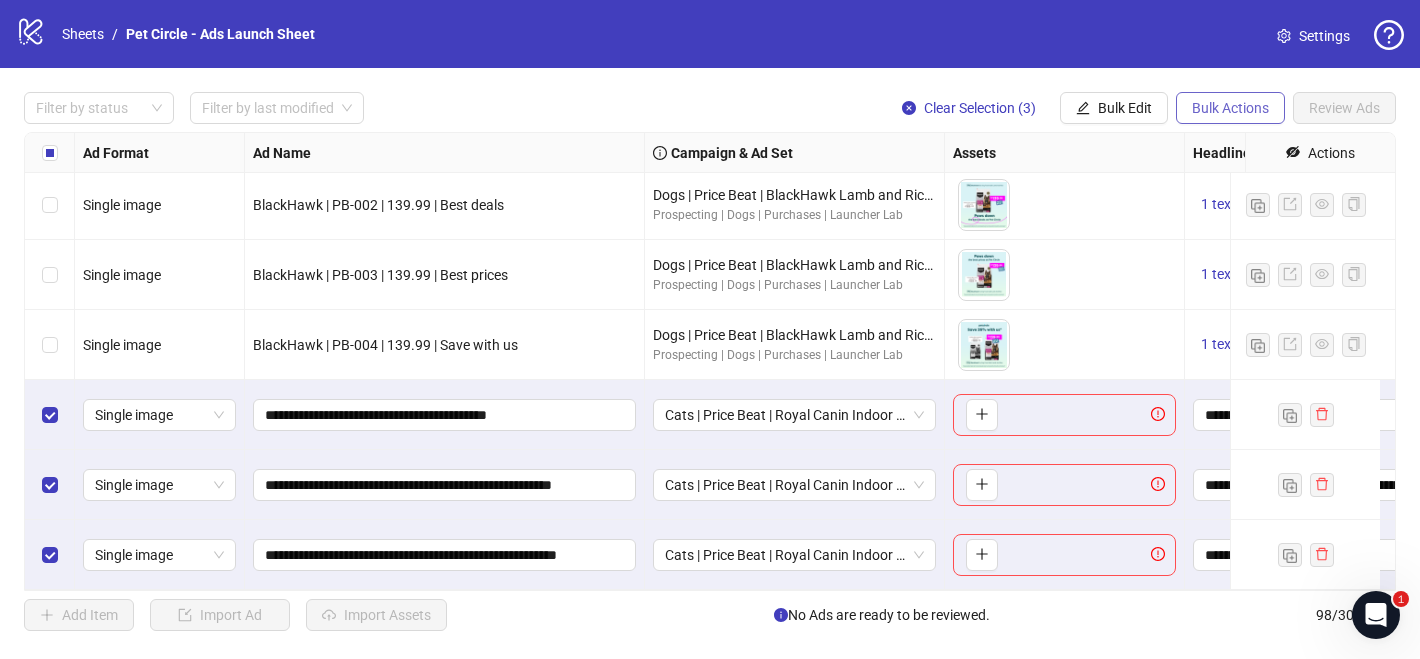 click on "Bulk Actions" at bounding box center (1230, 108) 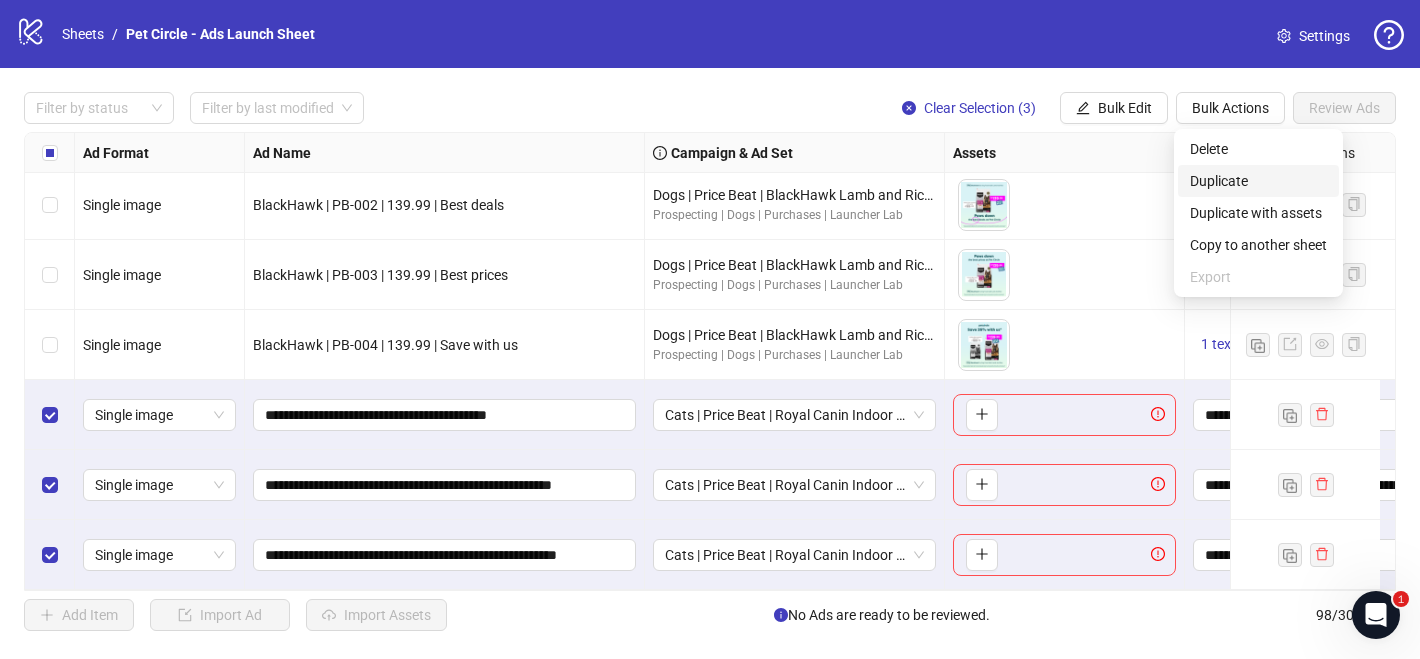 click on "Duplicate" at bounding box center (1258, 181) 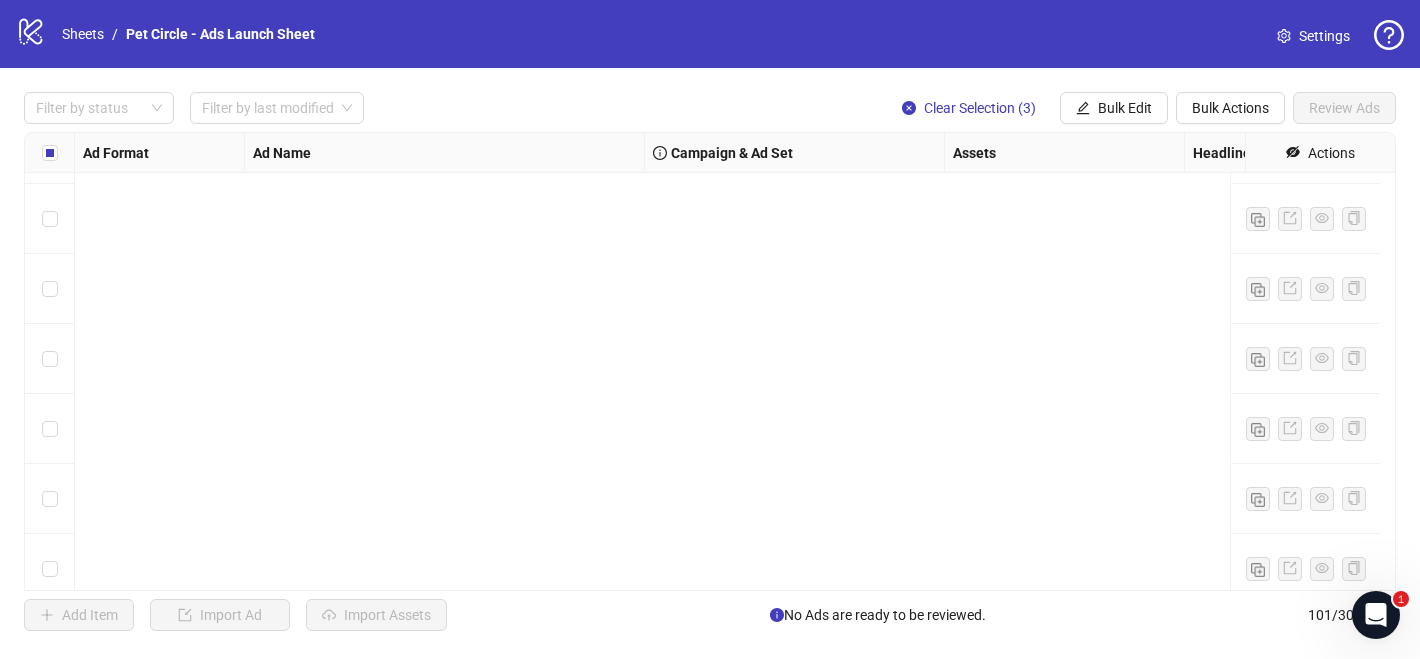 scroll, scrollTop: 6643, scrollLeft: 0, axis: vertical 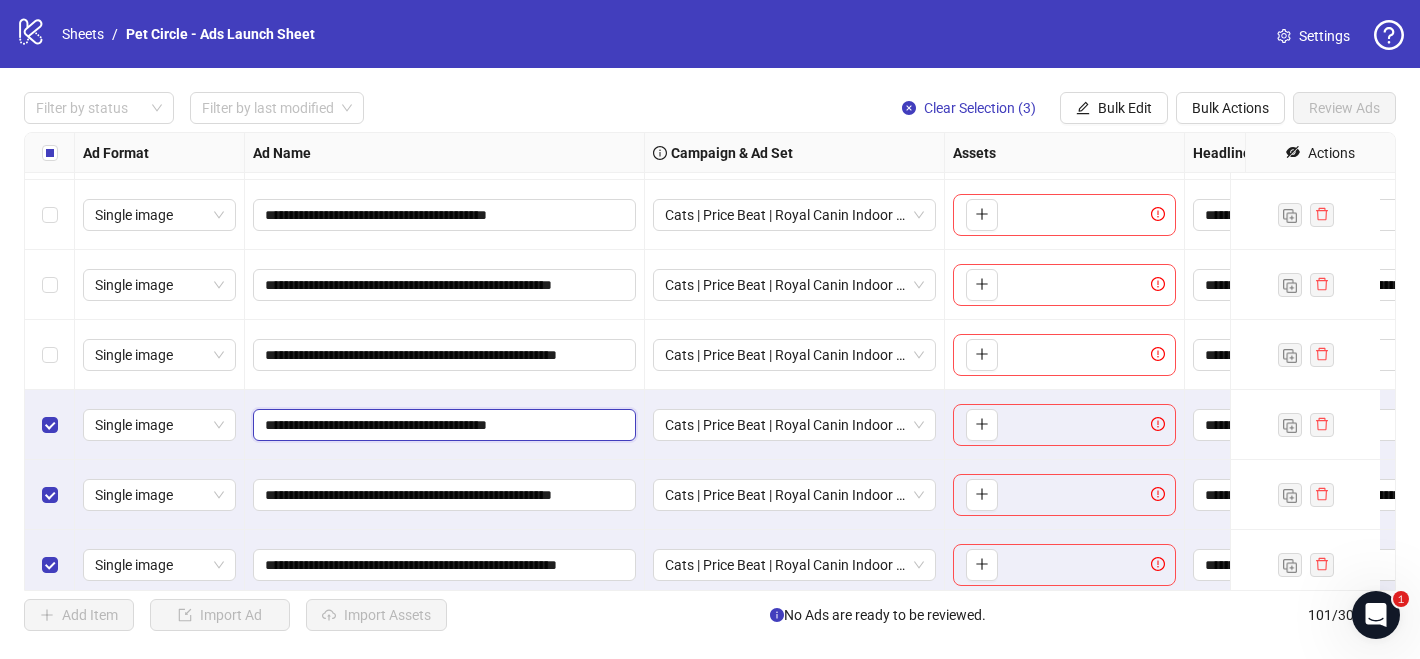 drag, startPoint x: 449, startPoint y: 424, endPoint x: 459, endPoint y: 425, distance: 10.049875 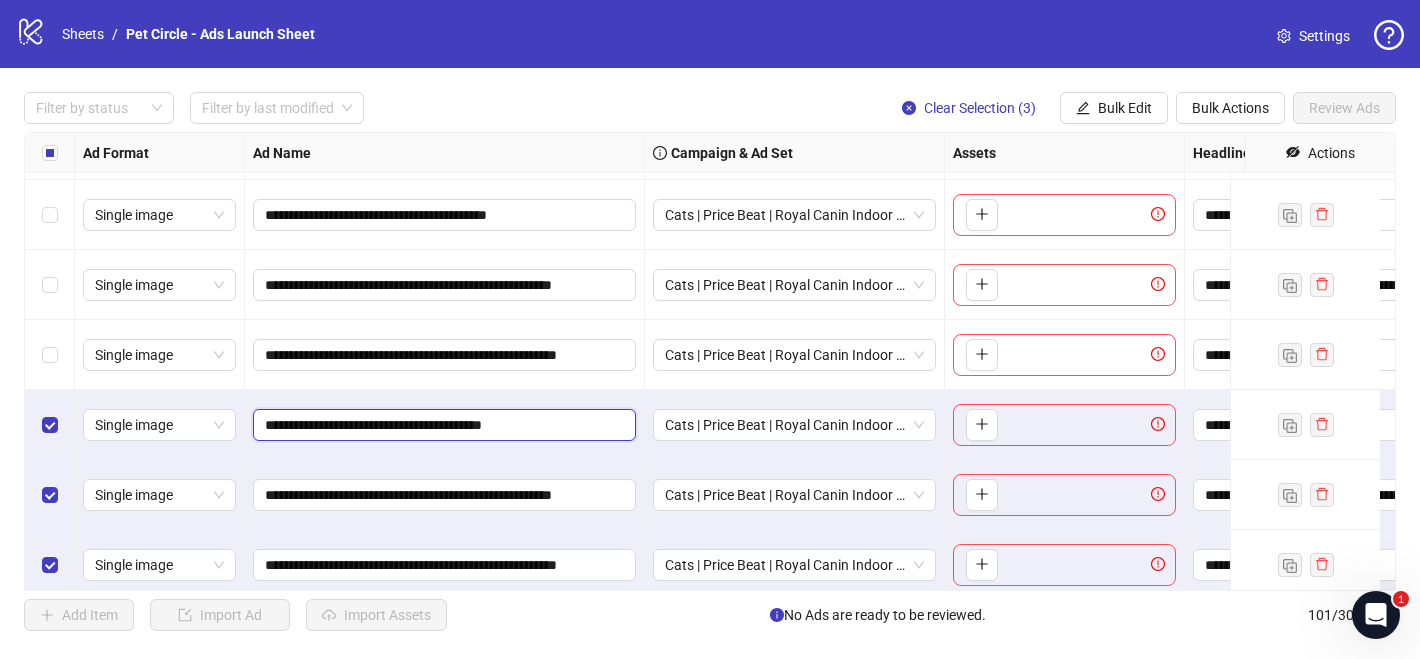 type on "**********" 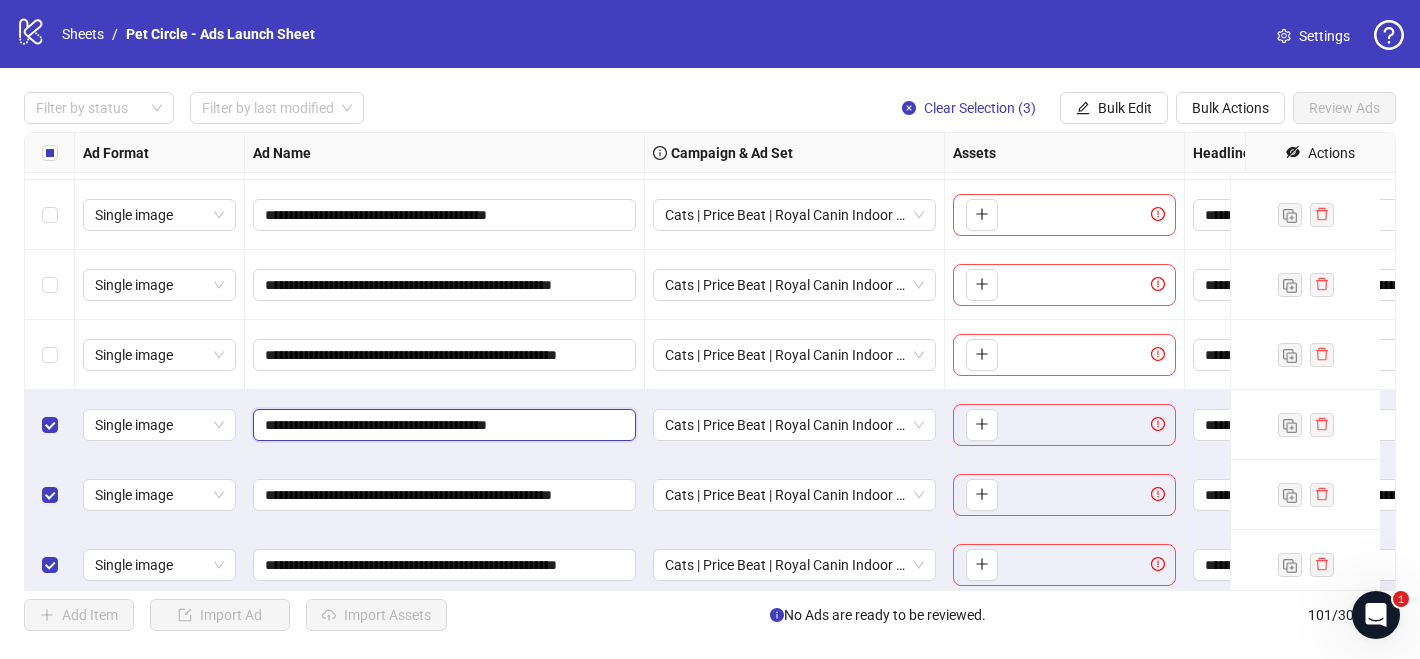 drag, startPoint x: 488, startPoint y: 424, endPoint x: 606, endPoint y: 432, distance: 118.270874 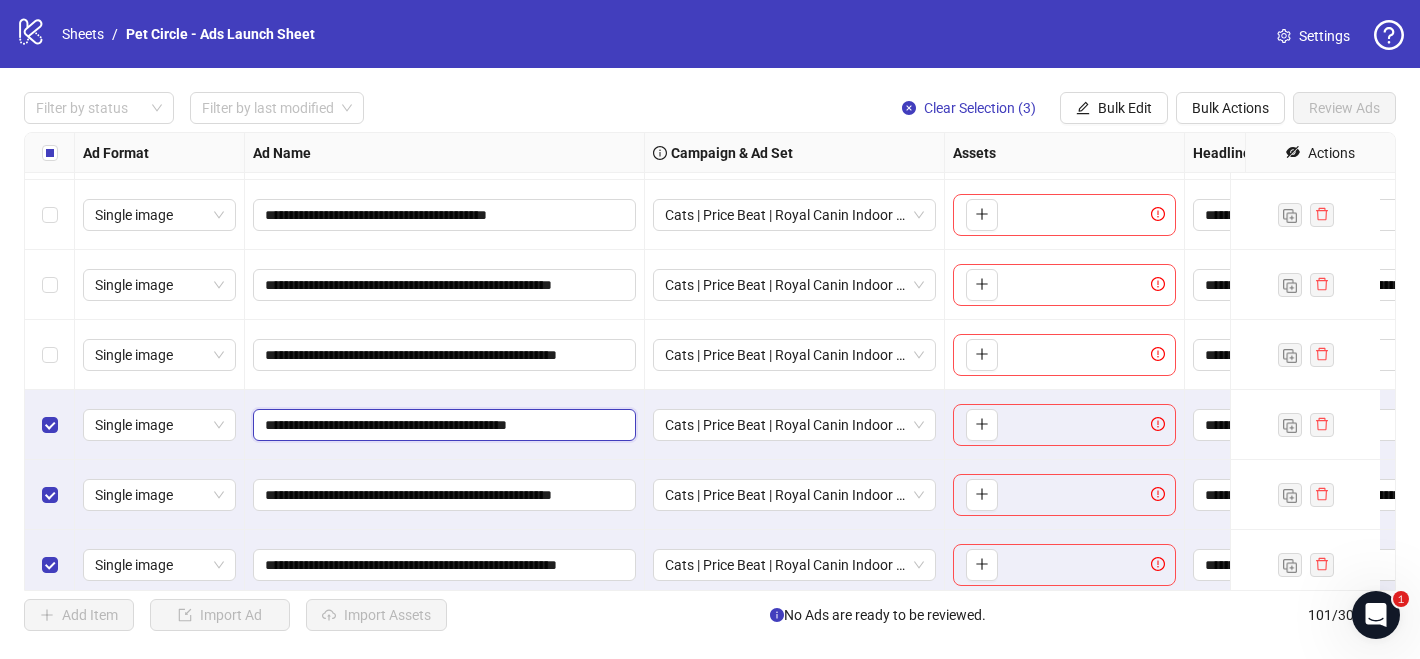 type on "**********" 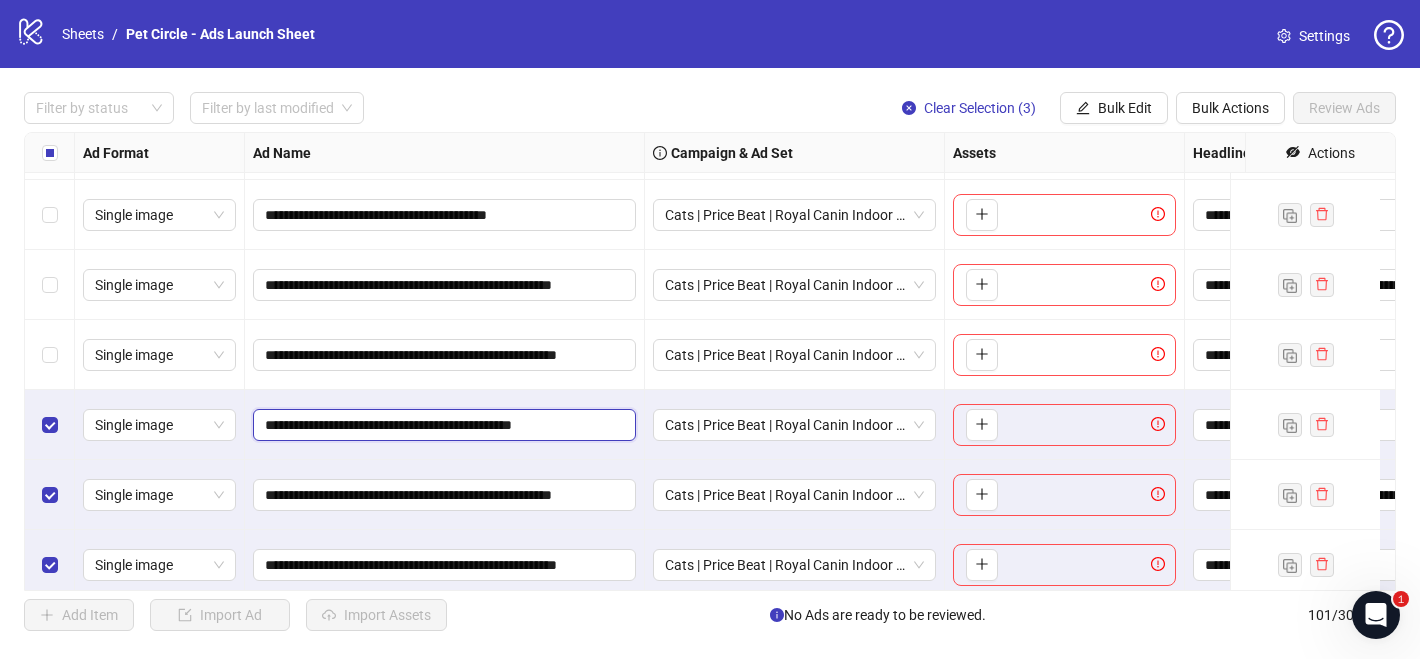 drag, startPoint x: 449, startPoint y: 424, endPoint x: 621, endPoint y: 427, distance: 172.02615 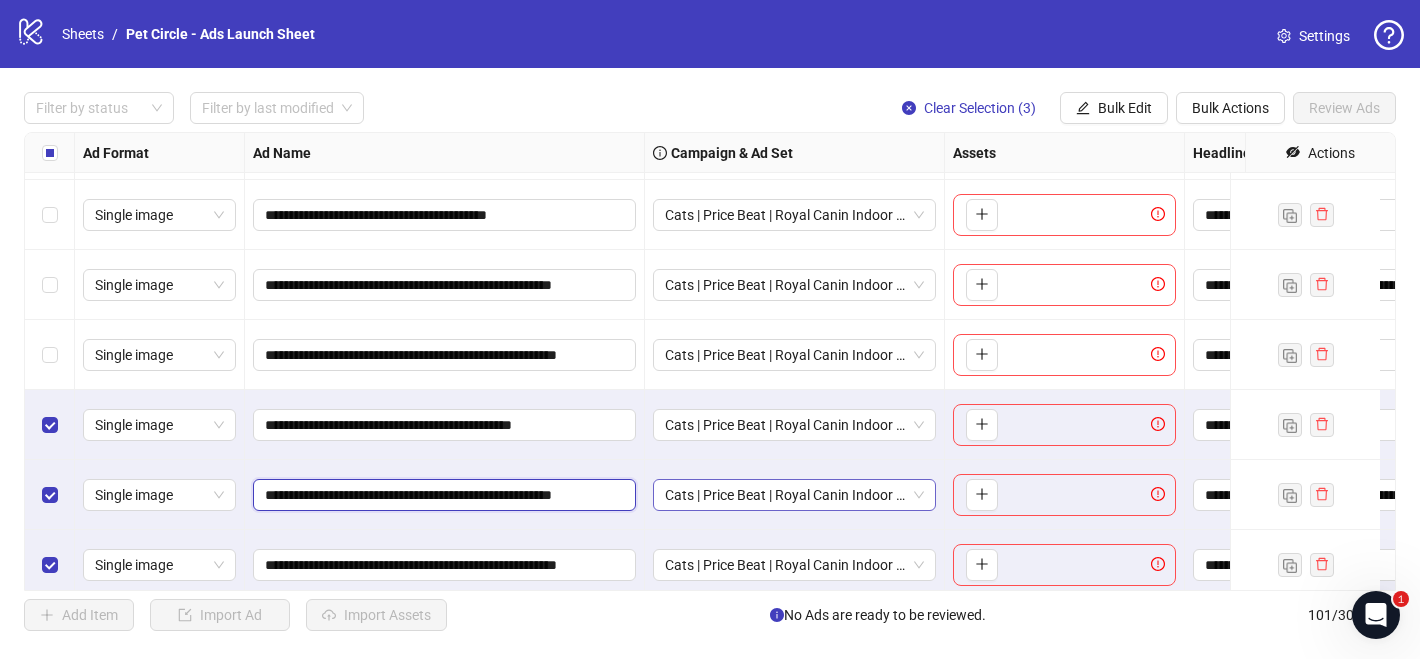 drag, startPoint x: 450, startPoint y: 493, endPoint x: 692, endPoint y: 501, distance: 242.1322 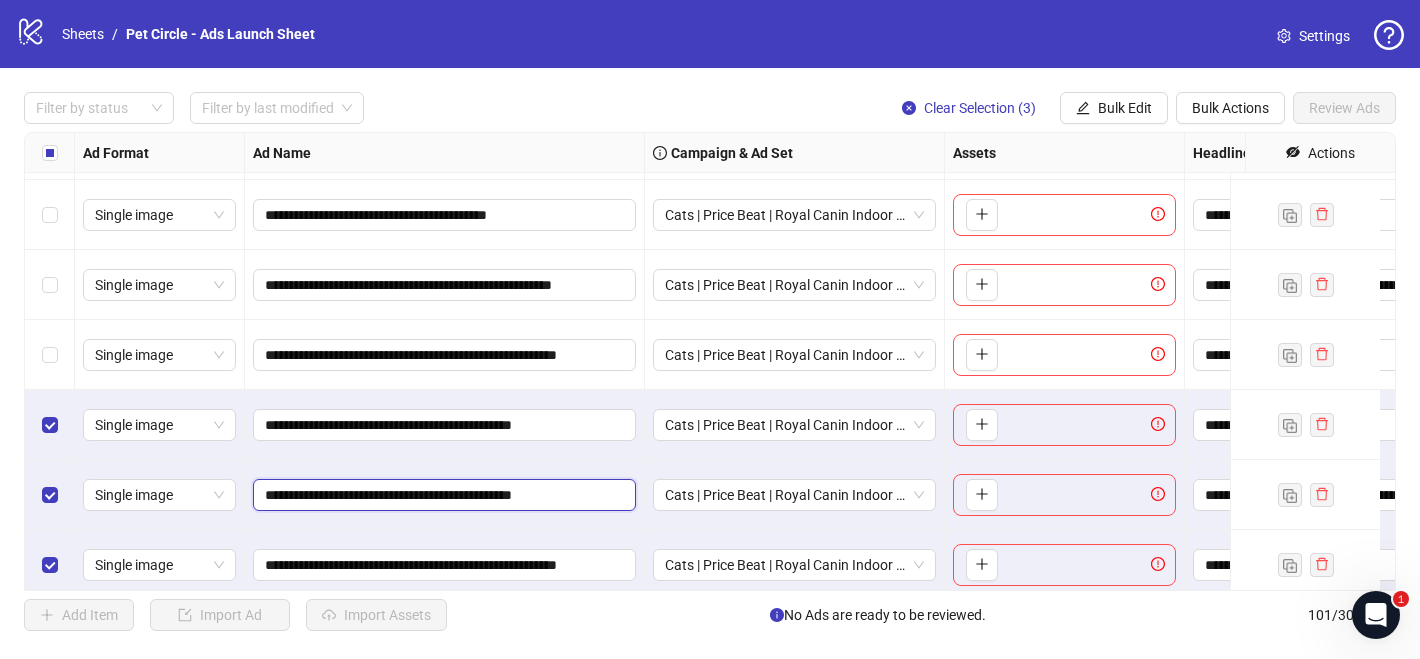 drag, startPoint x: 526, startPoint y: 491, endPoint x: 594, endPoint y: 496, distance: 68.18358 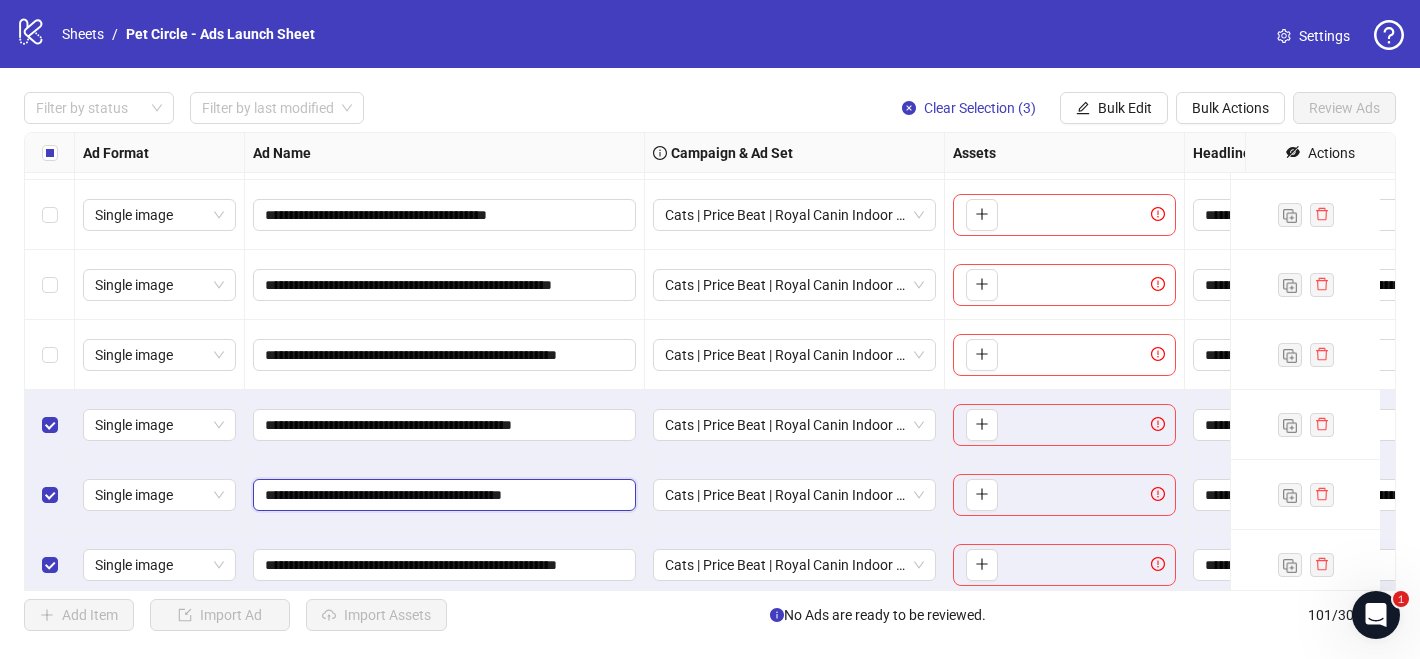 type on "**********" 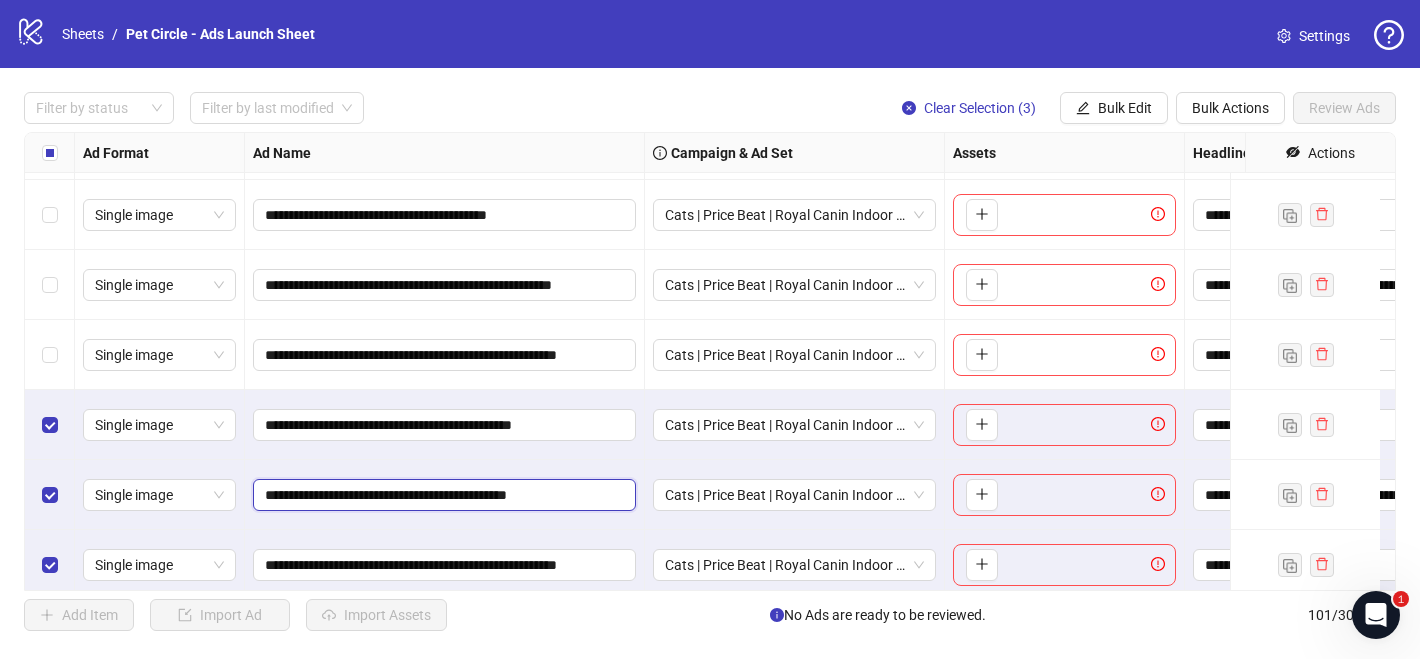 scroll, scrollTop: 6668, scrollLeft: 0, axis: vertical 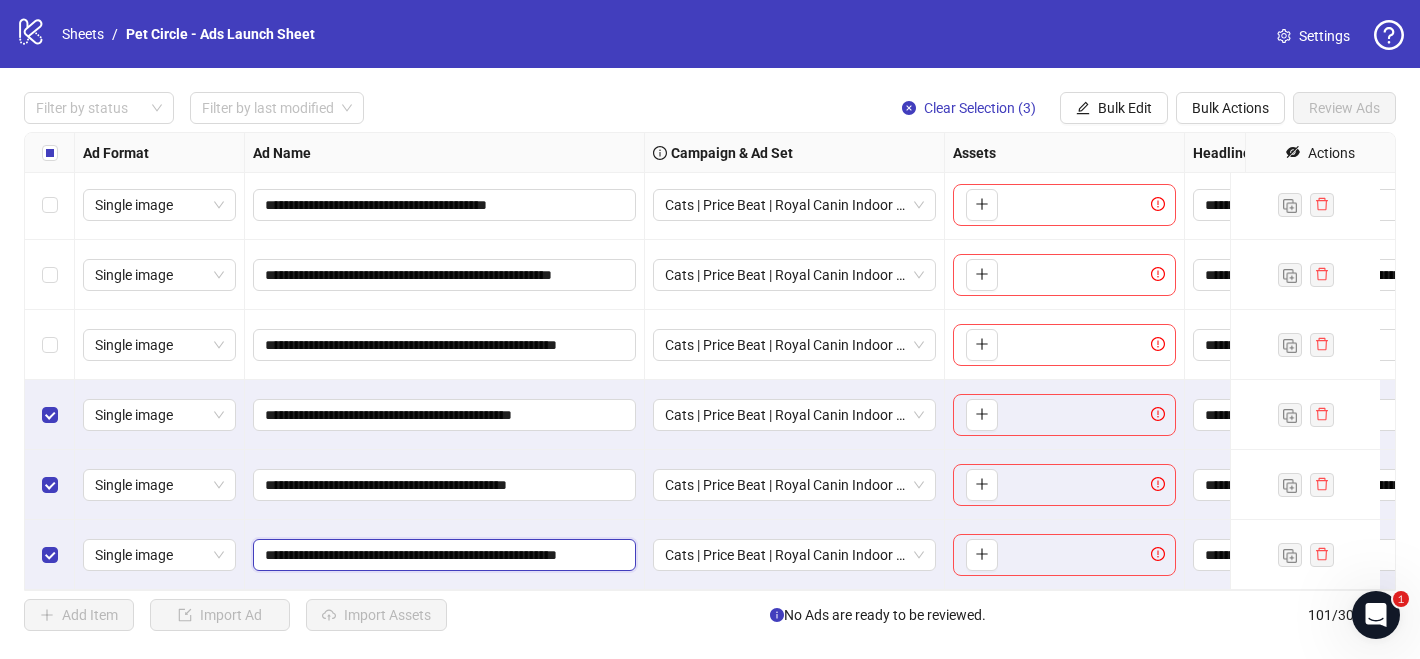 drag, startPoint x: 449, startPoint y: 541, endPoint x: 657, endPoint y: 556, distance: 208.54016 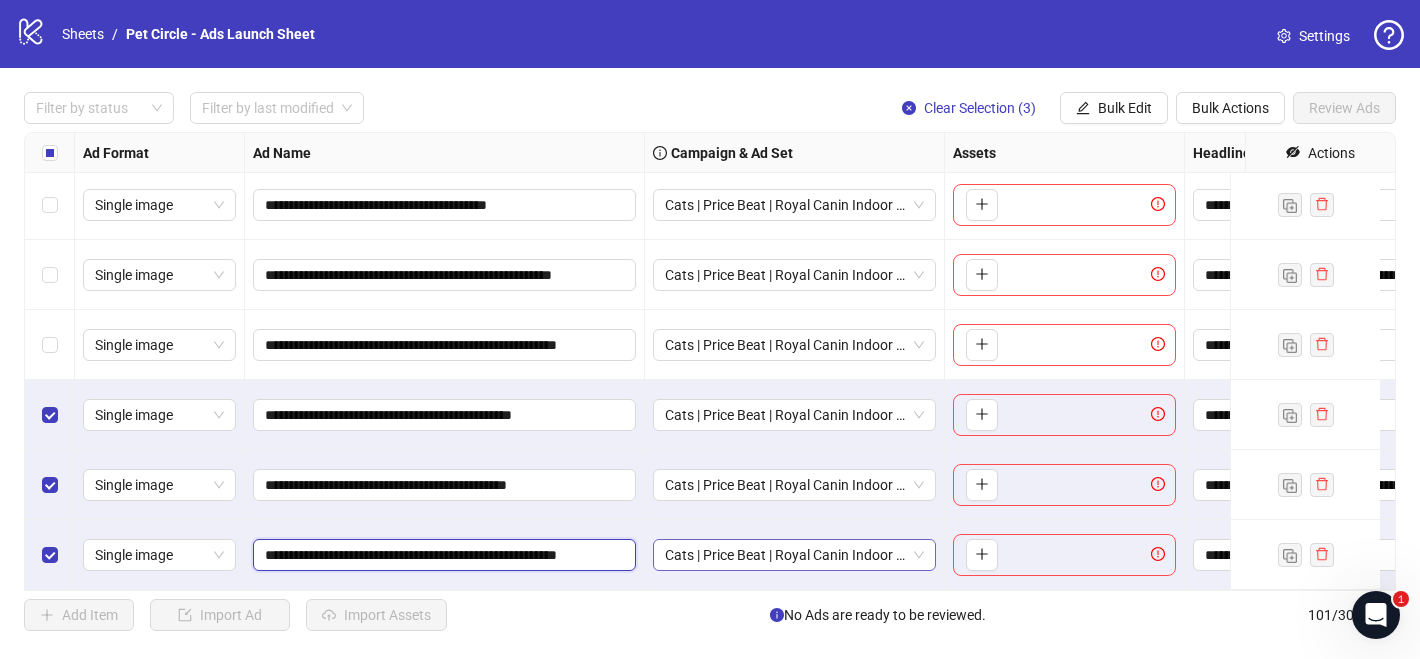 paste 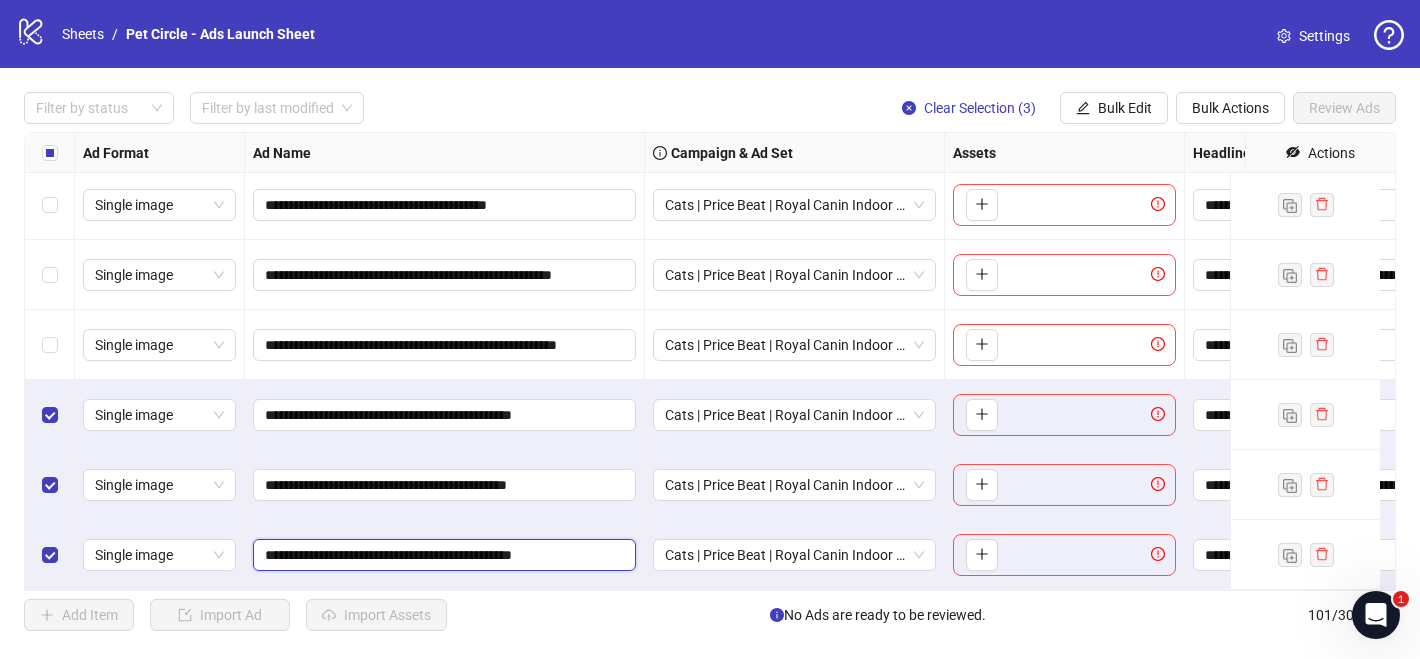 drag, startPoint x: 505, startPoint y: 537, endPoint x: 576, endPoint y: 542, distance: 71.17584 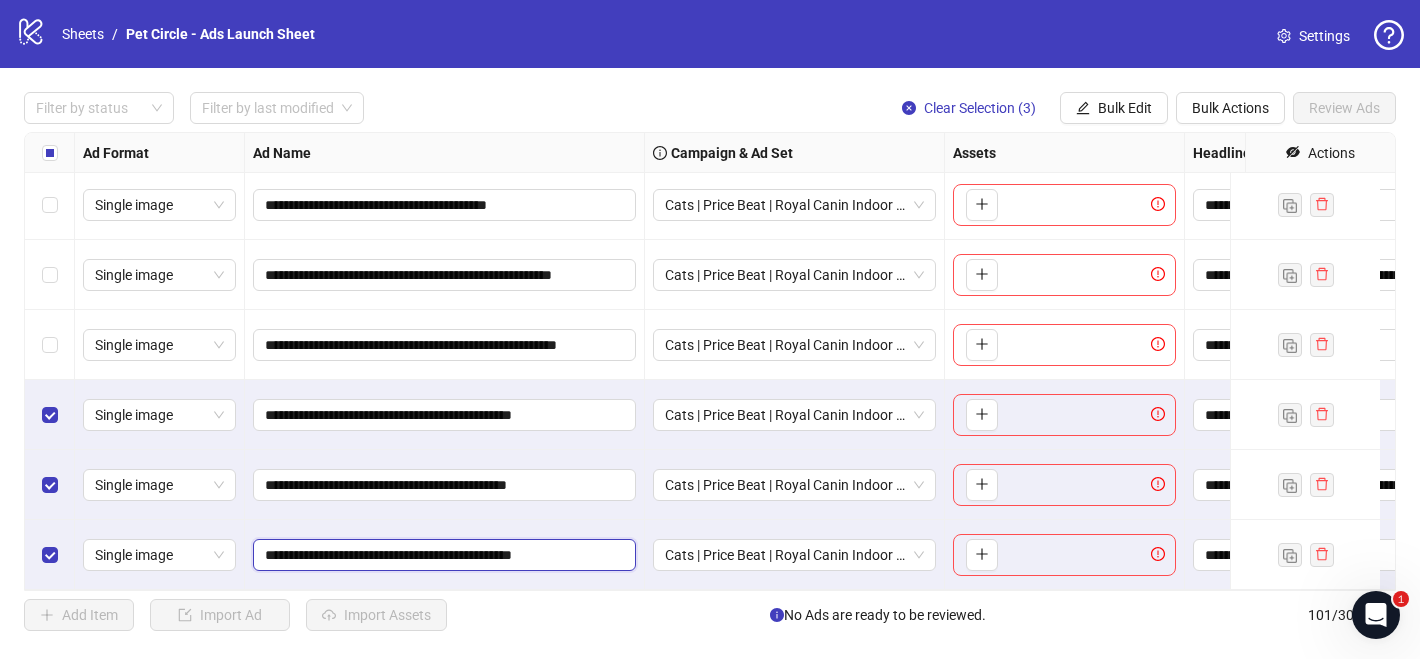 type on "**********" 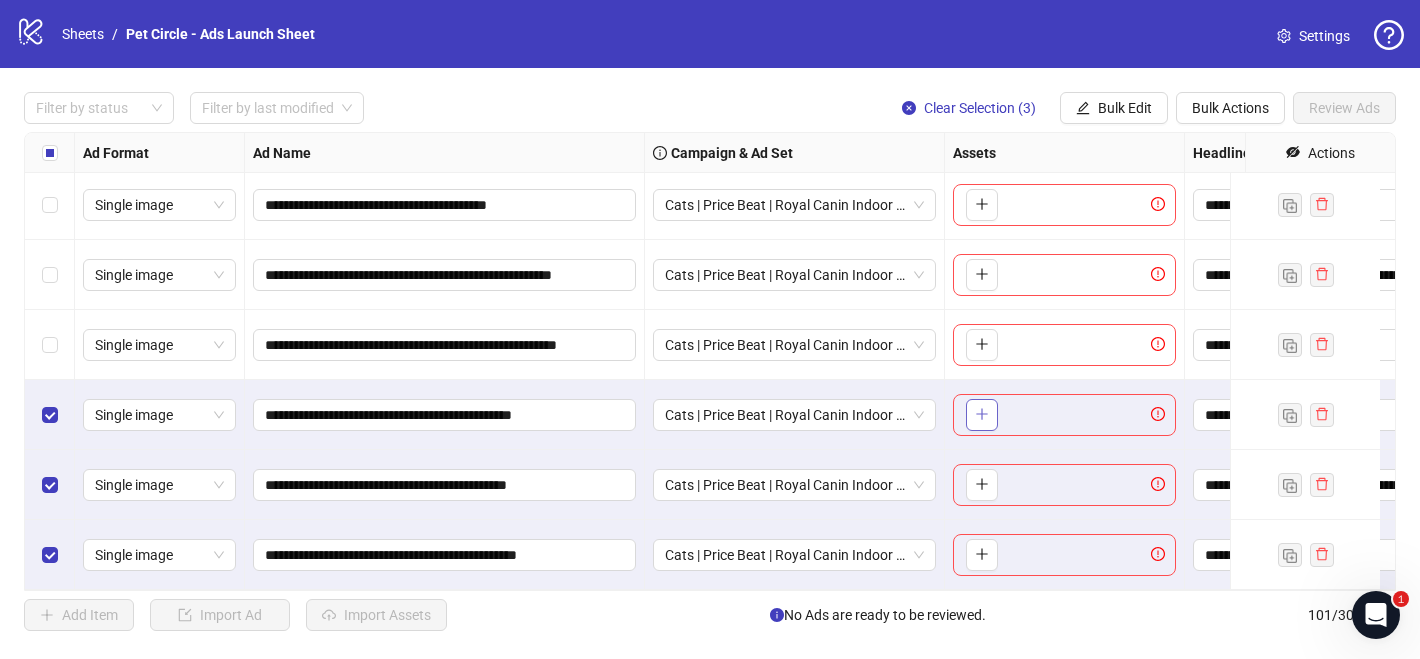 click 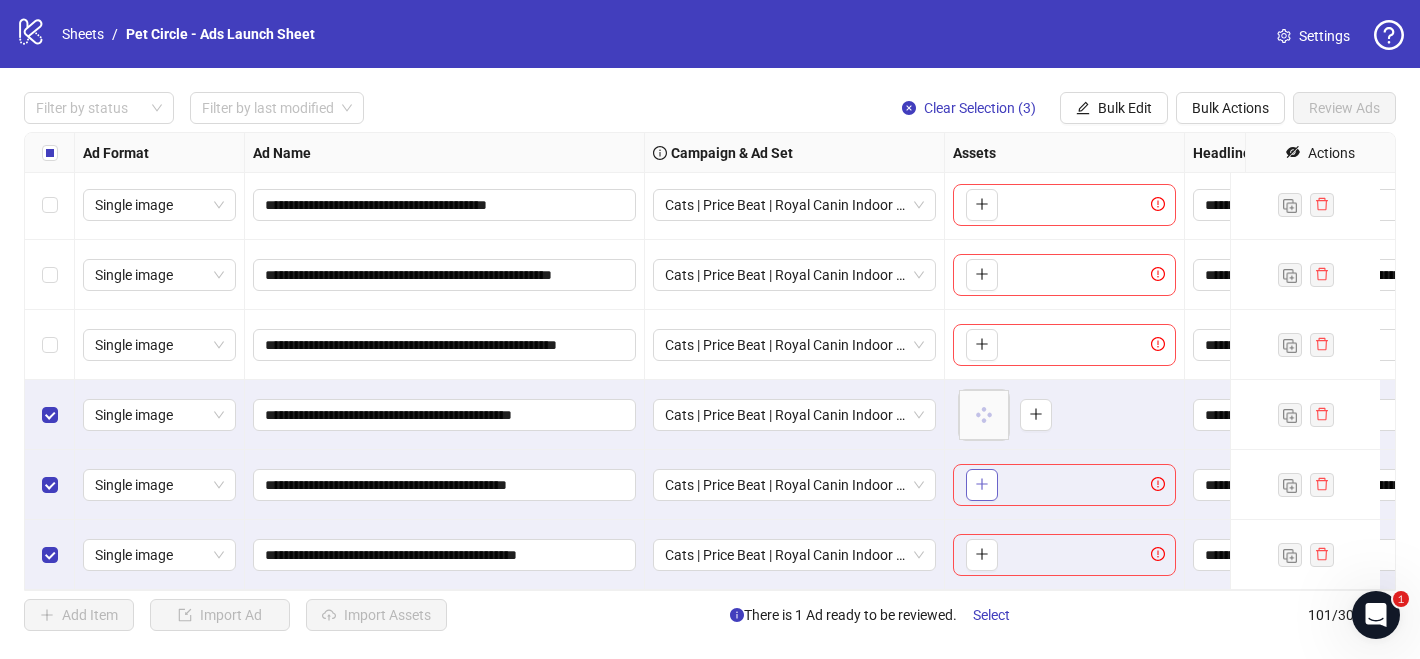 click at bounding box center [982, 484] 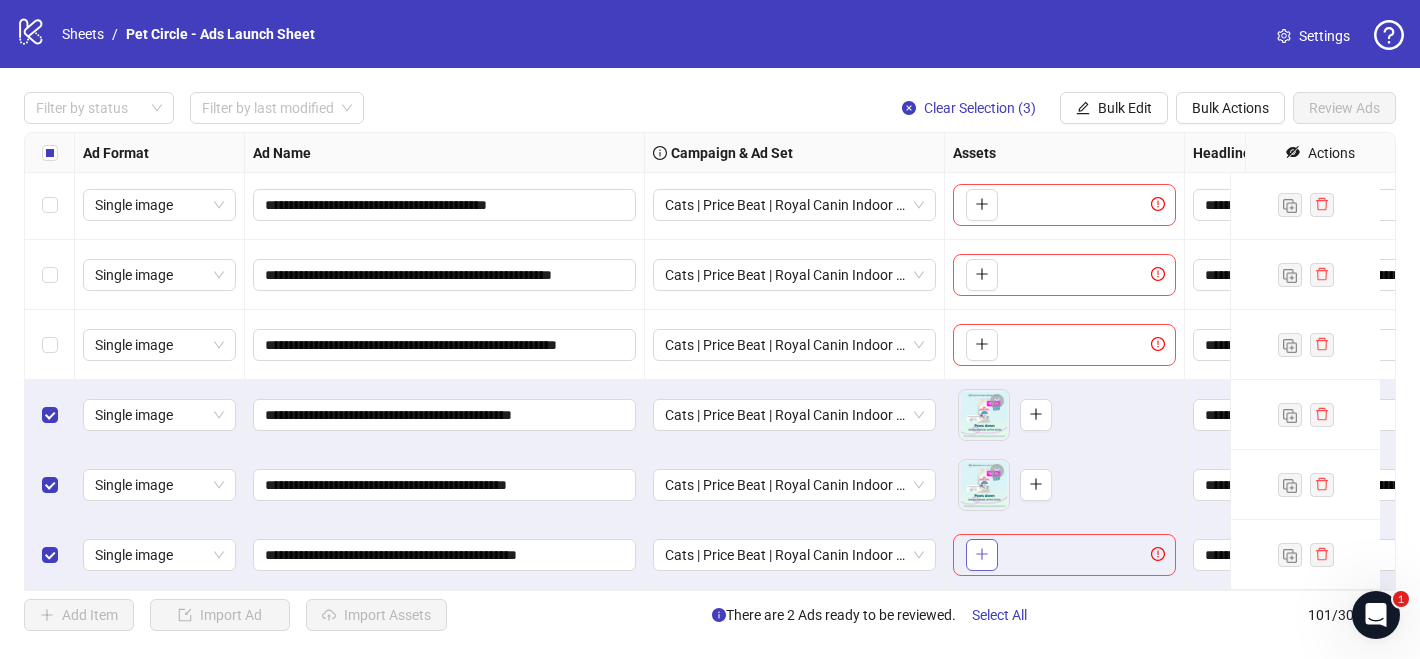 click at bounding box center [982, 555] 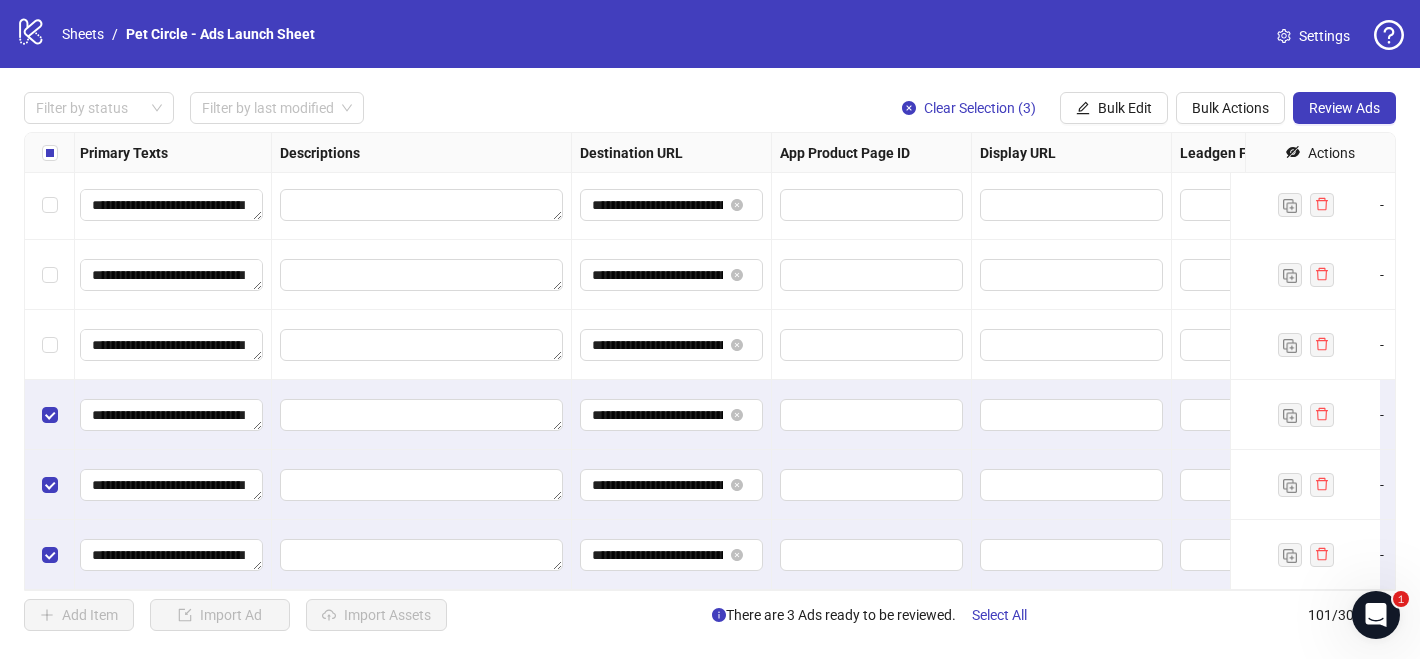 scroll, scrollTop: 6668, scrollLeft: 1414, axis: both 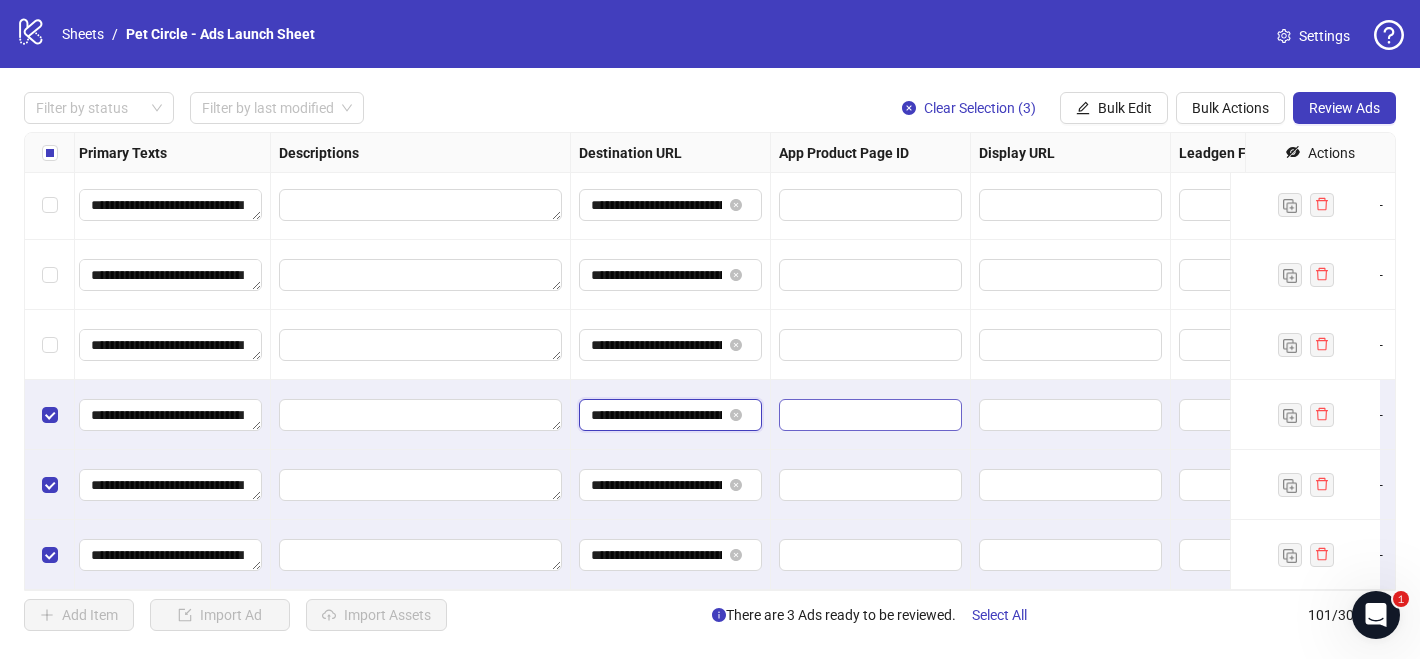 drag, startPoint x: 626, startPoint y: 400, endPoint x: 917, endPoint y: 410, distance: 291.17178 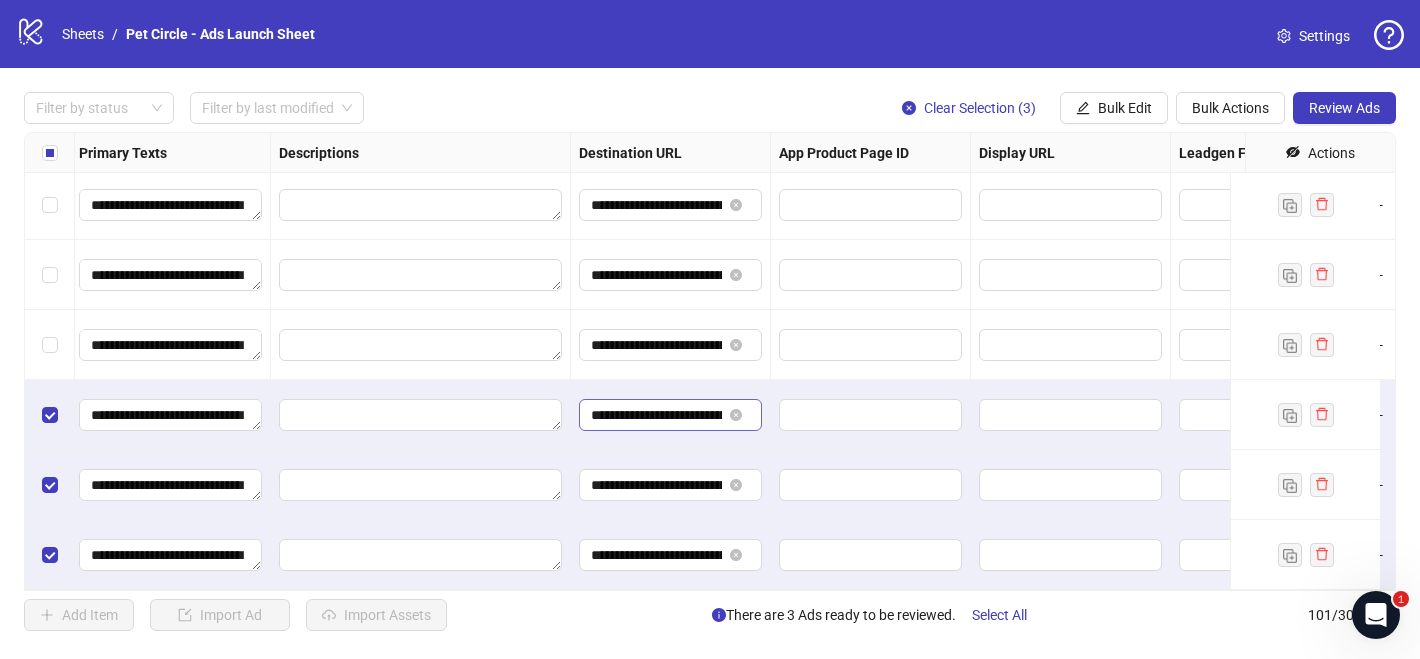click on "**********" at bounding box center (670, 415) 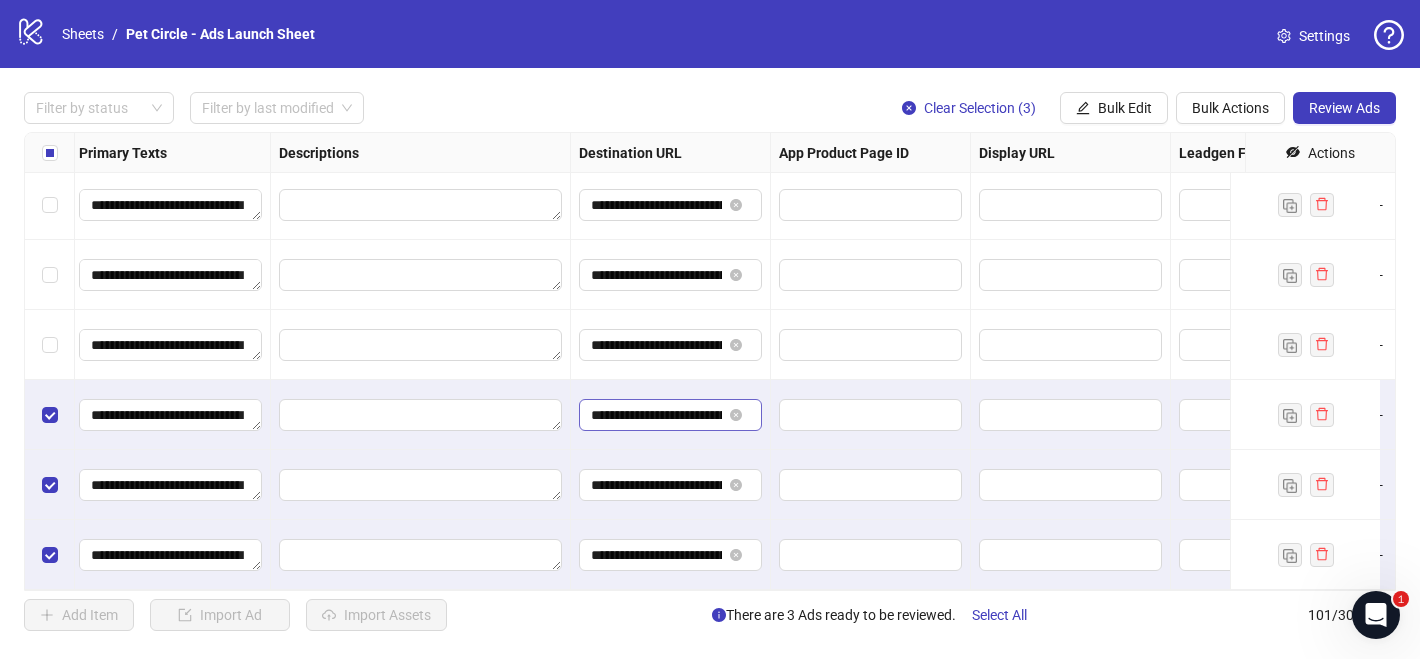 click on "**********" at bounding box center (670, 415) 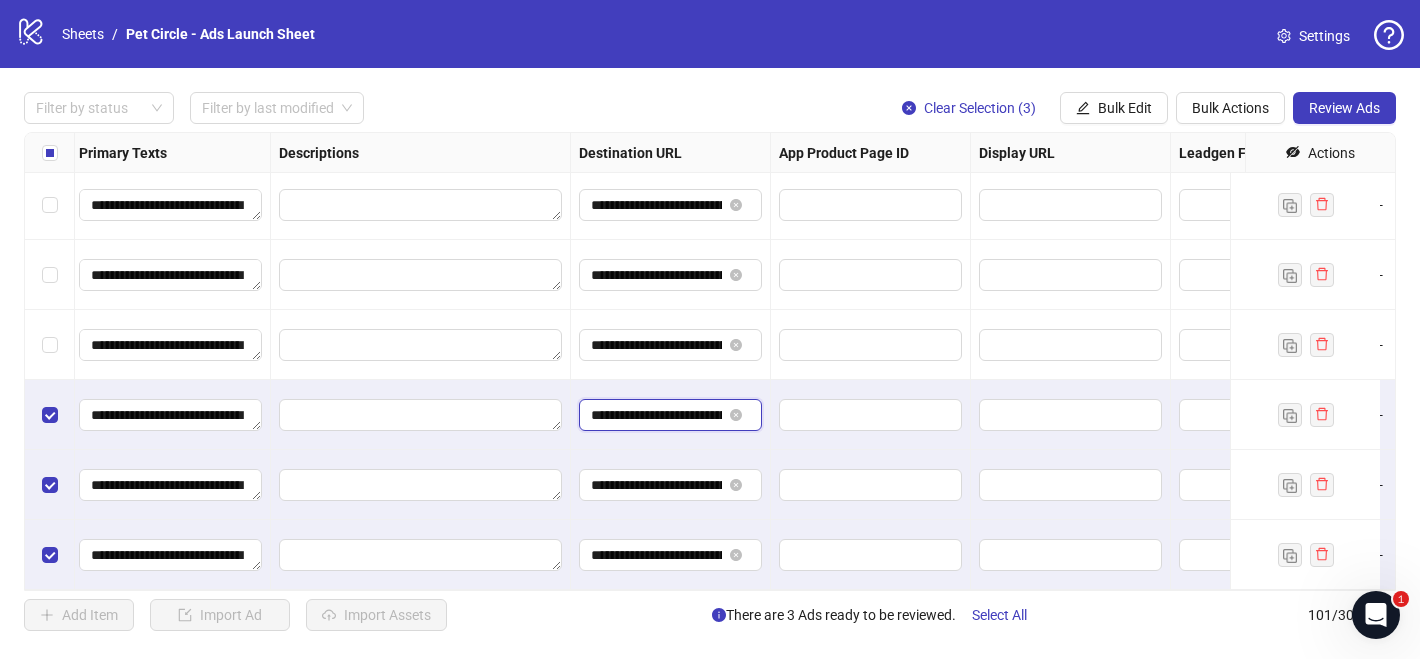 scroll, scrollTop: 0, scrollLeft: 260, axis: horizontal 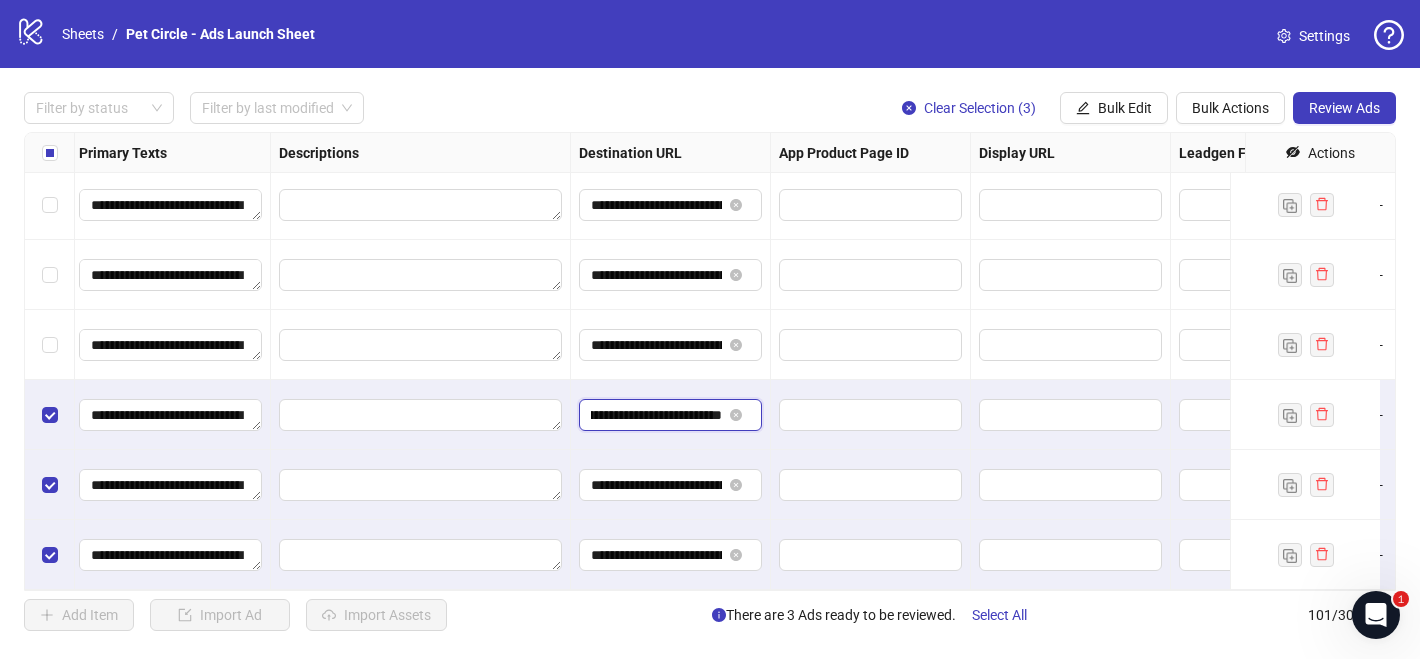 click on "**********" at bounding box center (656, 415) 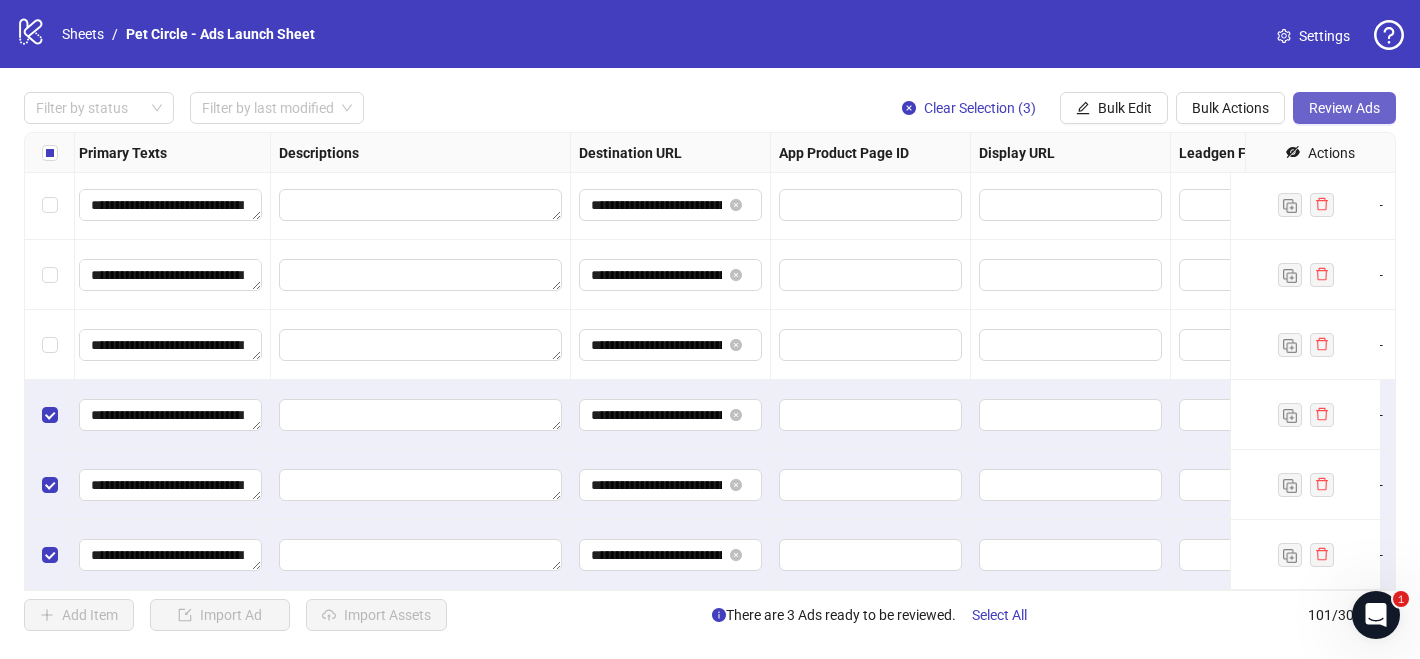 click on "Review Ads" at bounding box center [1344, 108] 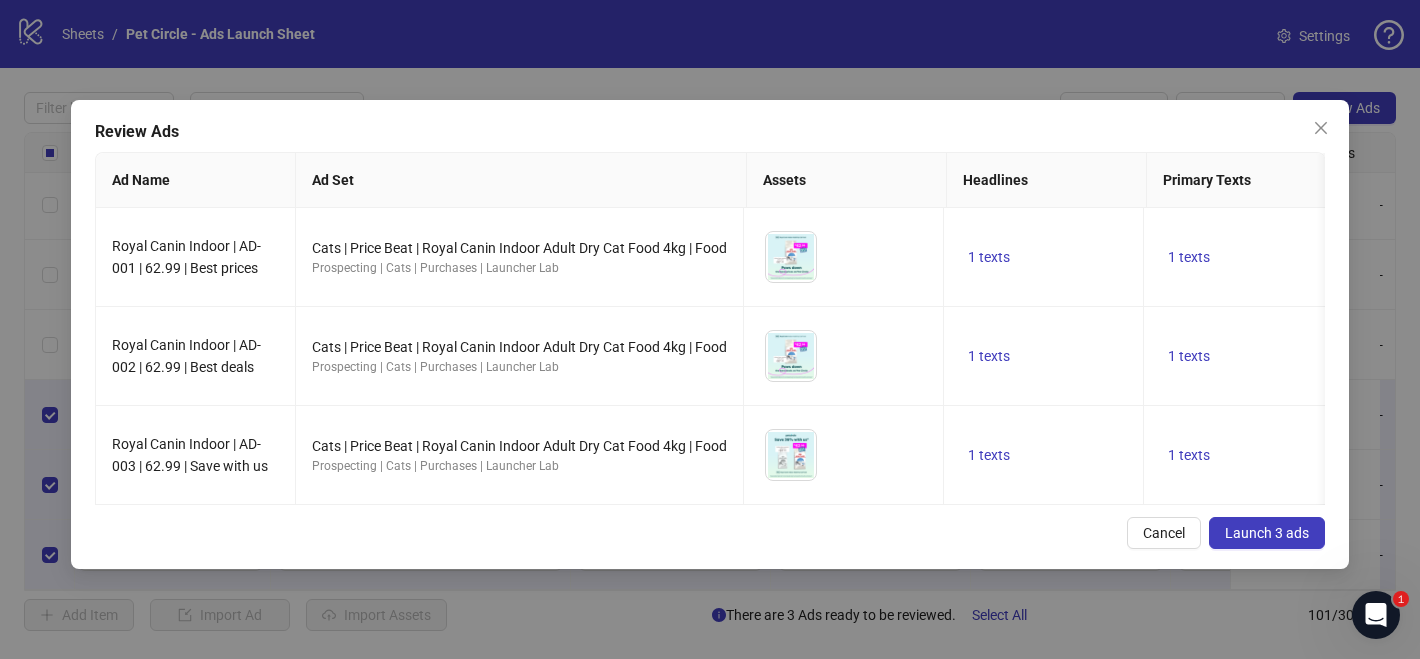 click on "Launch 3 ads" at bounding box center (1267, 533) 